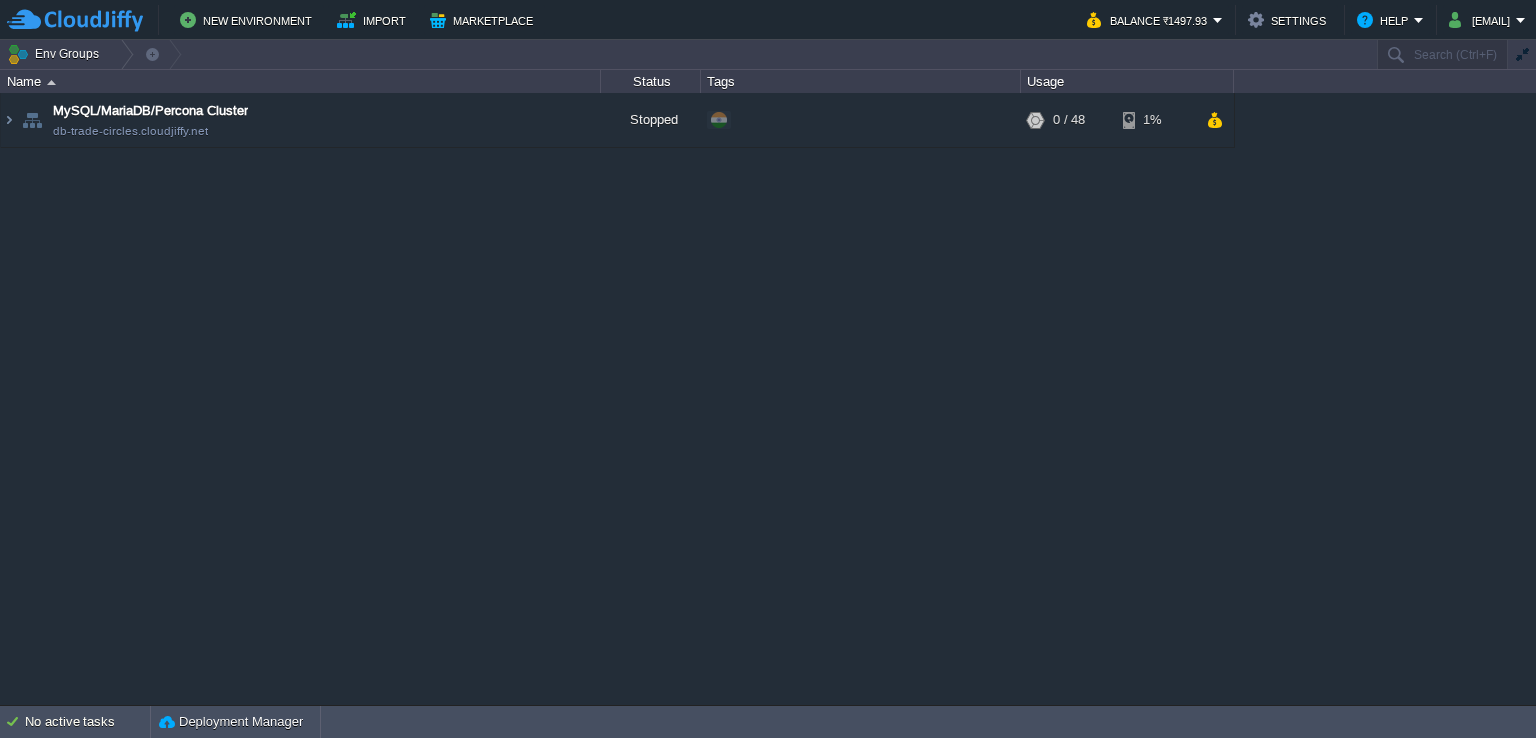 scroll, scrollTop: 0, scrollLeft: 0, axis: both 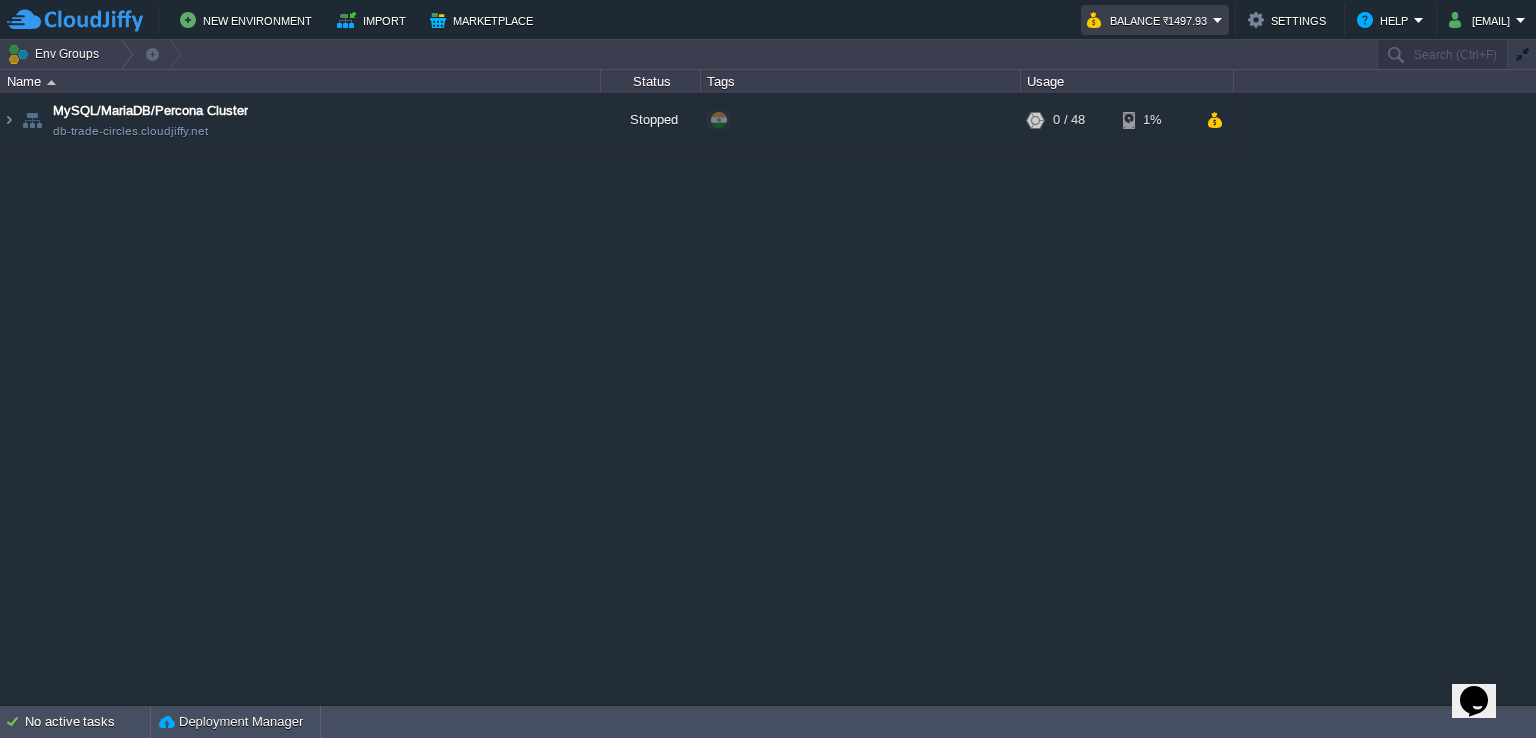 click on "Balance ₹1497.93" at bounding box center (1155, 20) 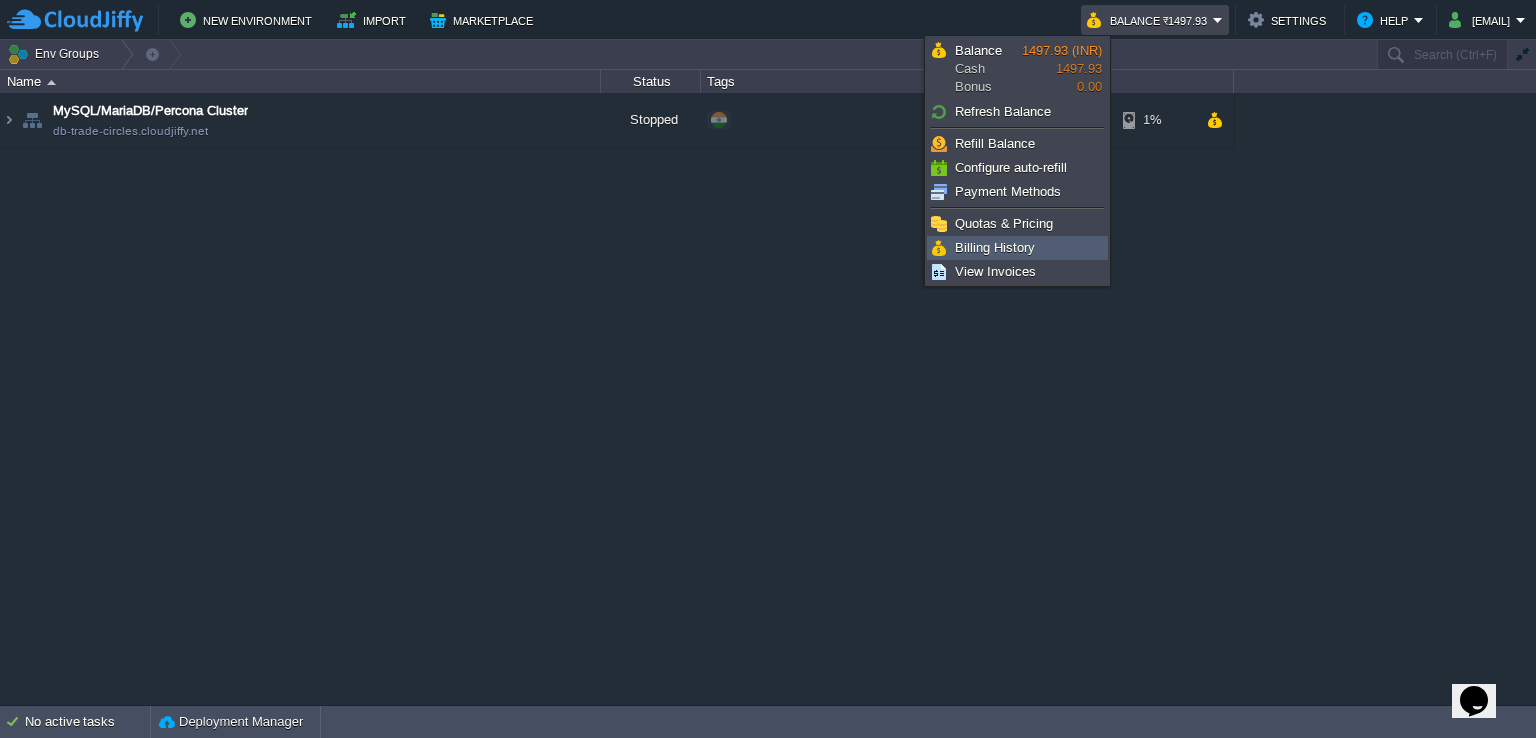 click on "Billing History" at bounding box center (995, 247) 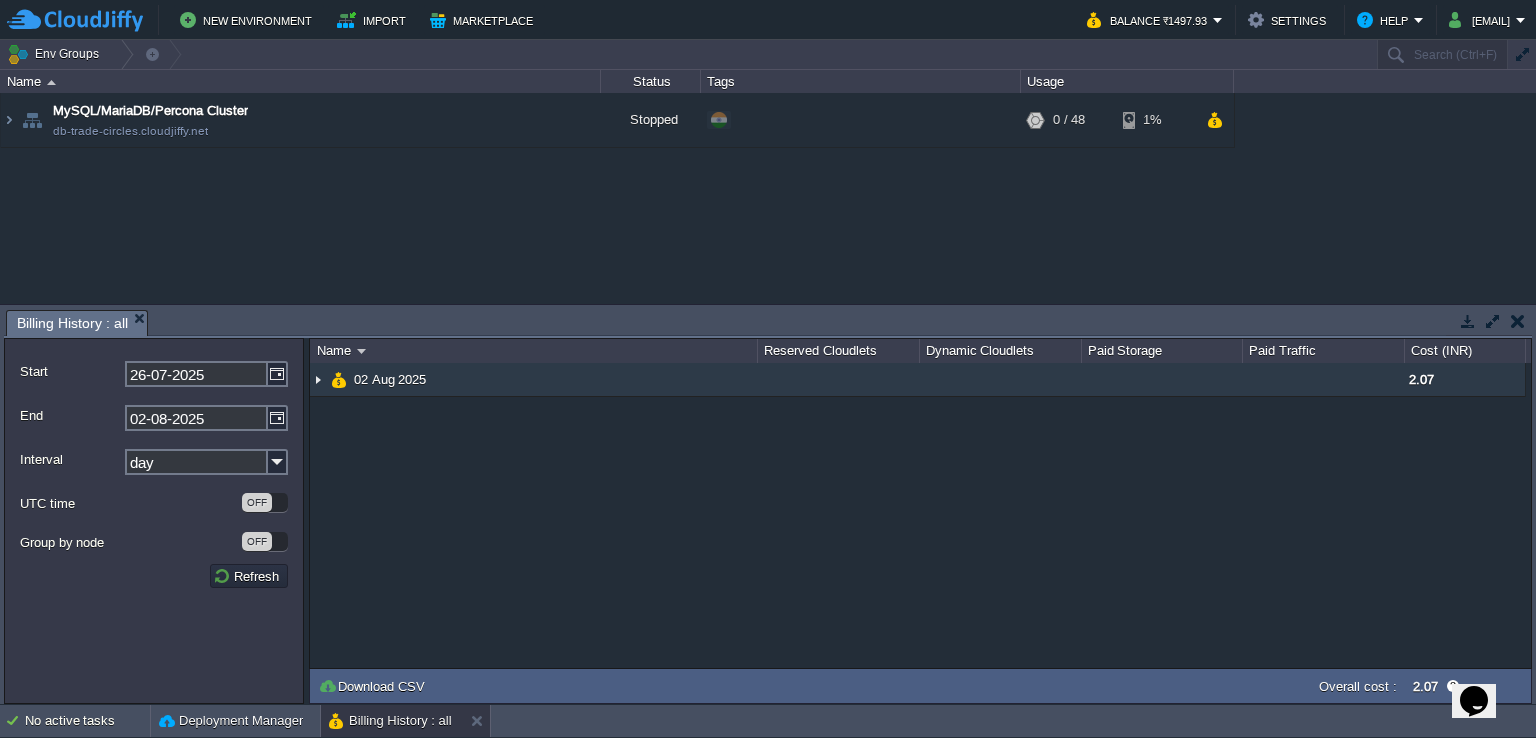 click at bounding box center [318, 379] 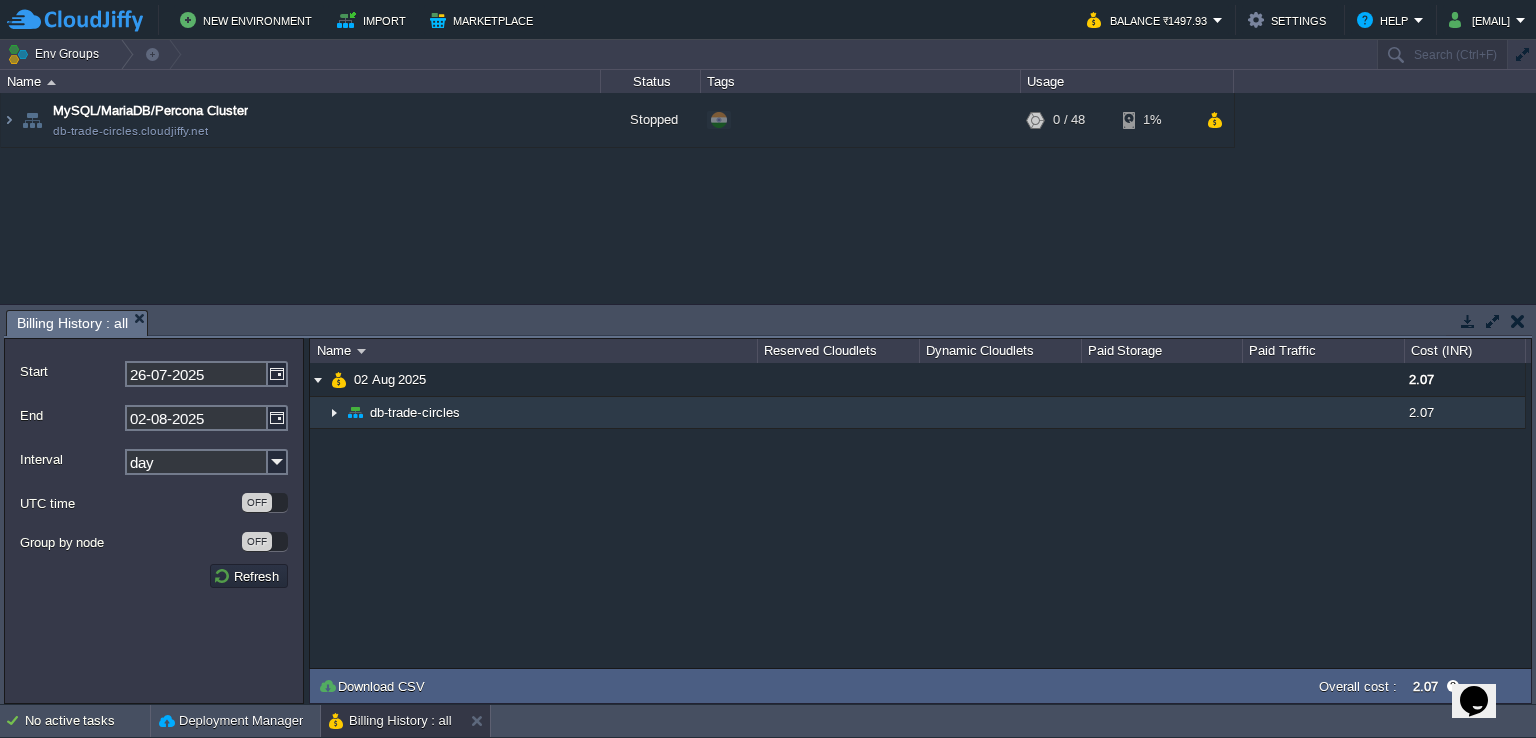 click at bounding box center [334, 412] 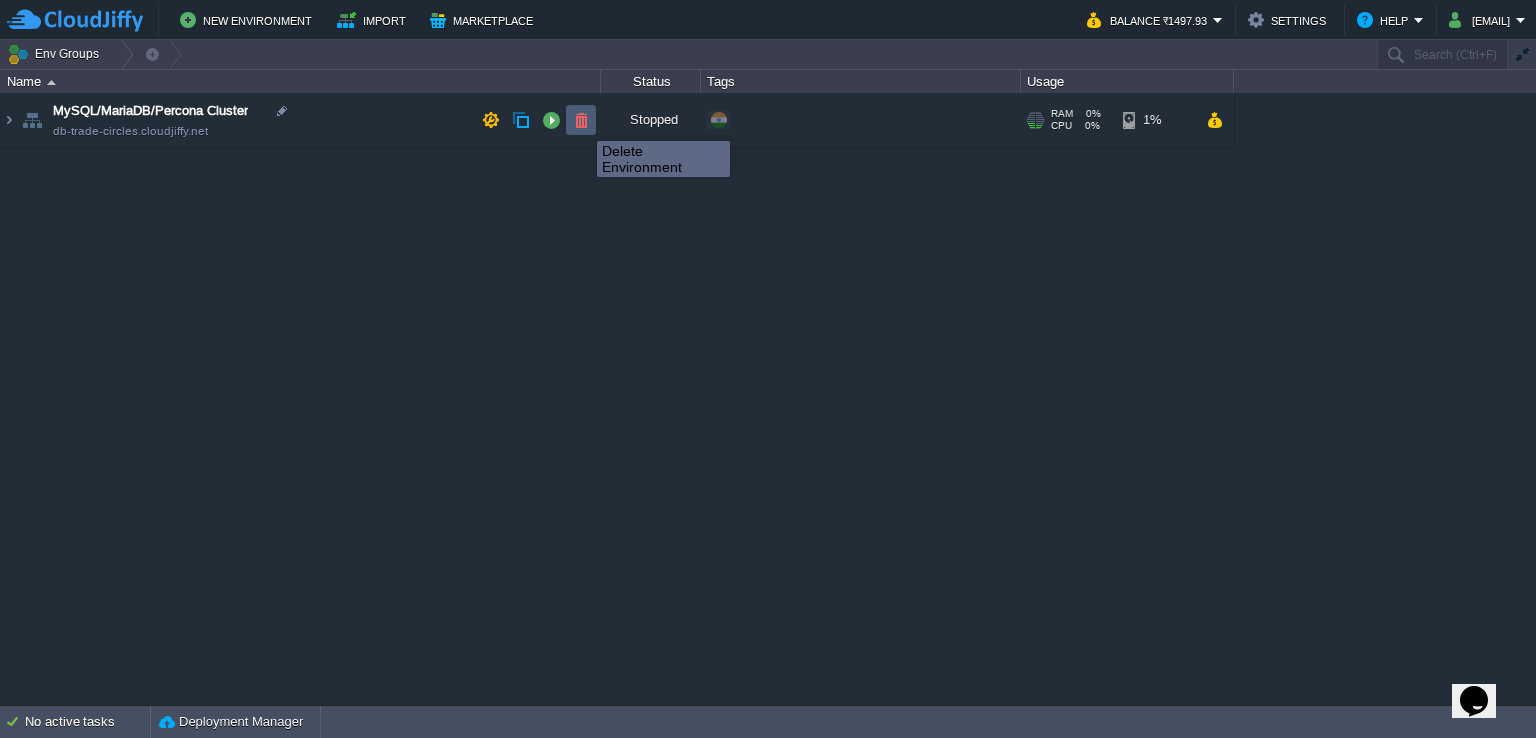 click at bounding box center [581, 120] 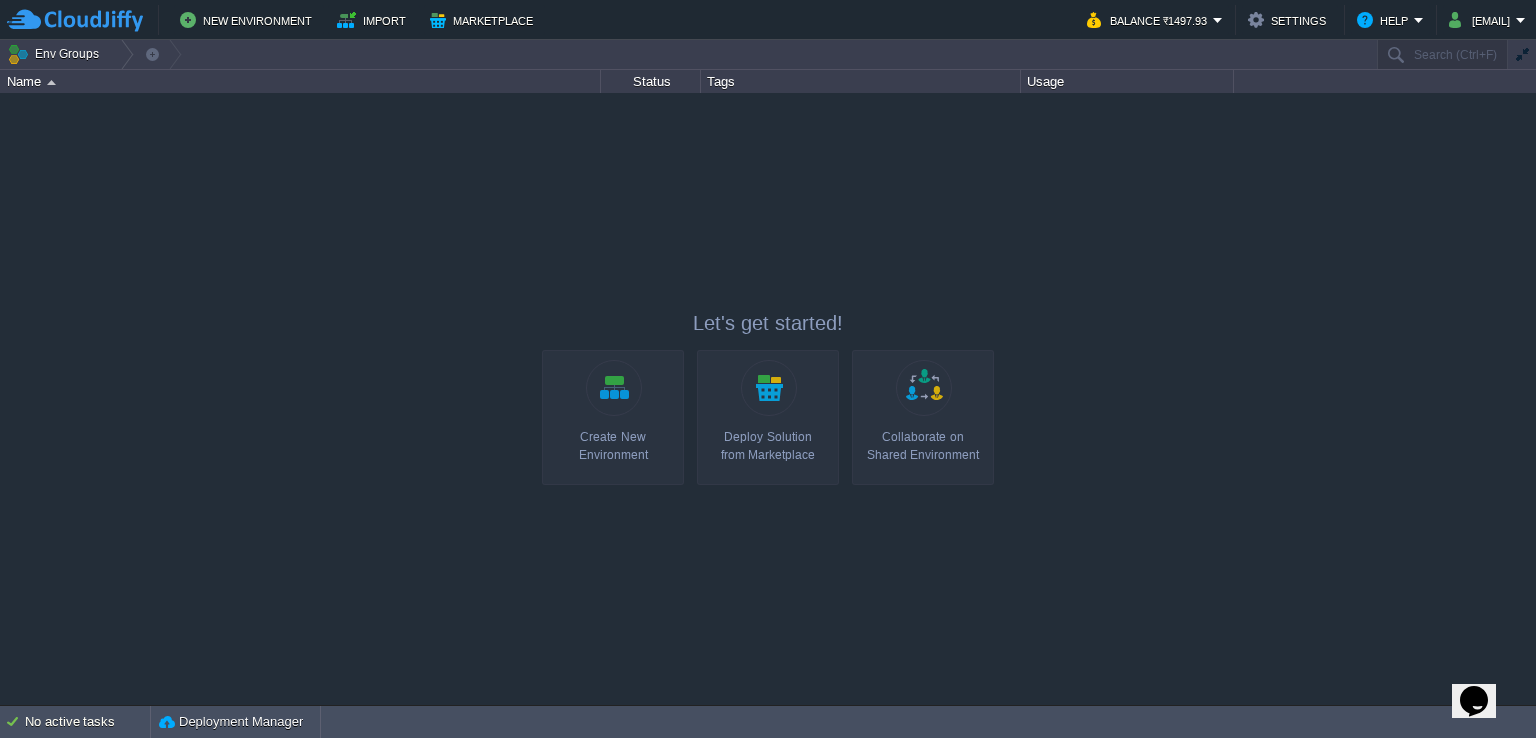 click on "Create New Environment" at bounding box center [613, 417] 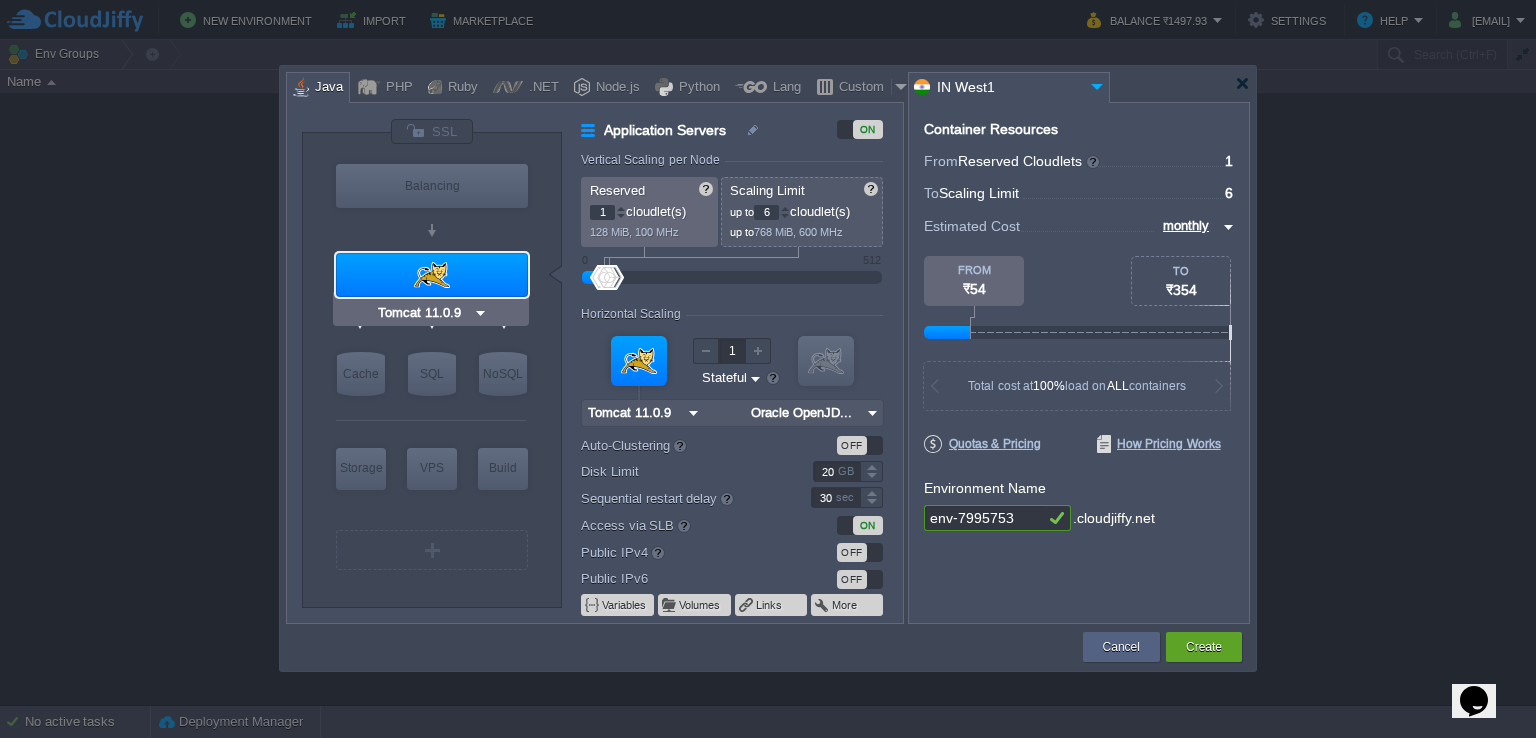 click at bounding box center (432, 275) 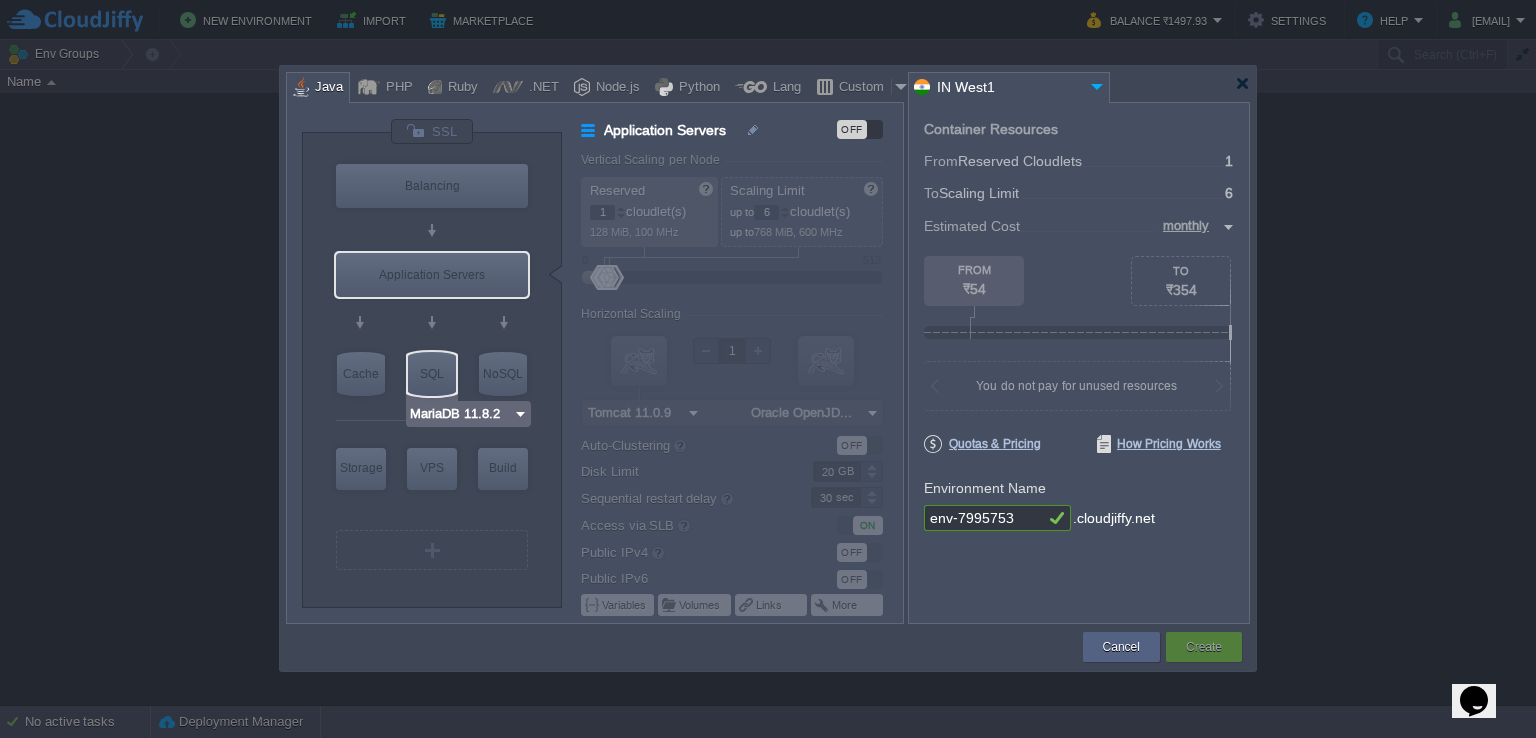 type on "Tomcat 11.0.9" 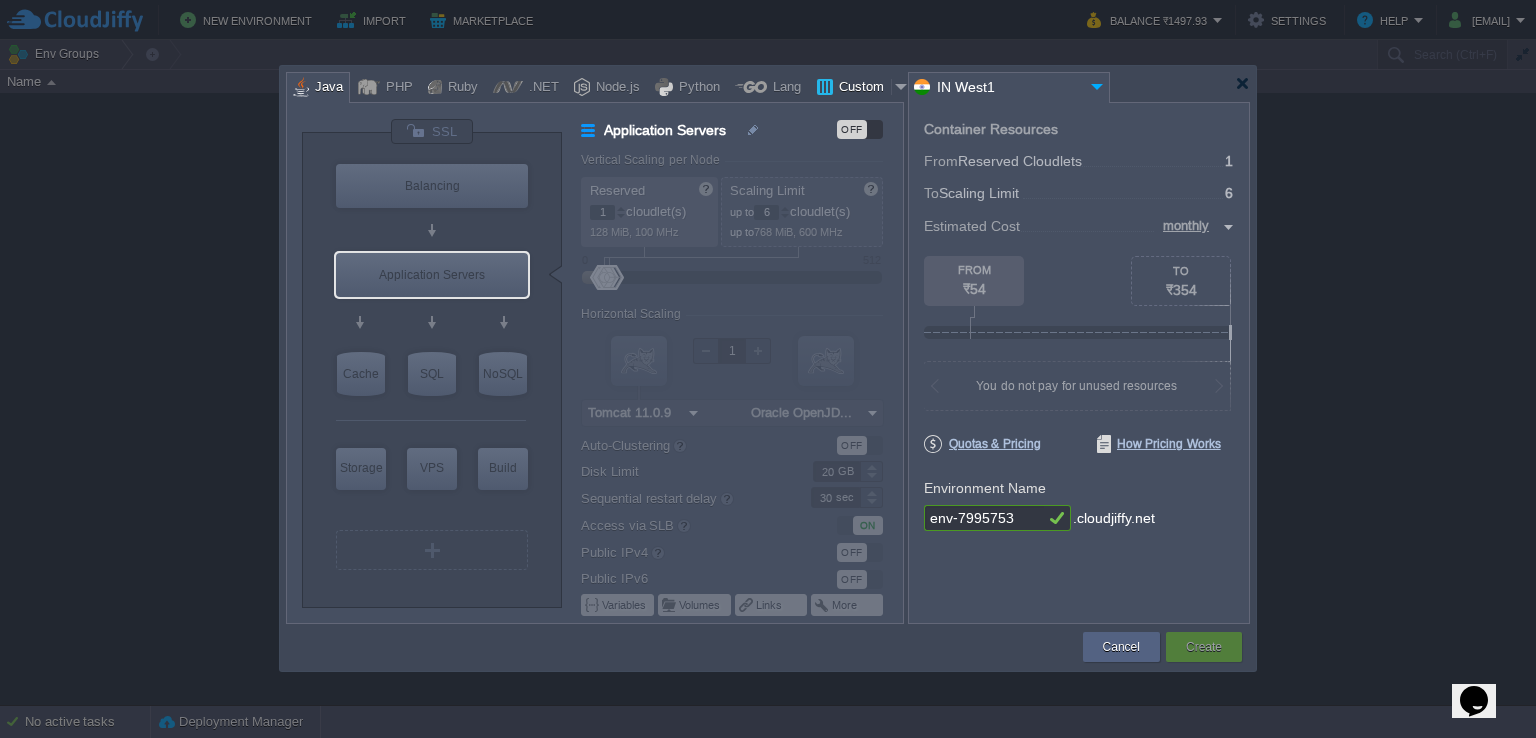 click on "Custom" at bounding box center (862, 88) 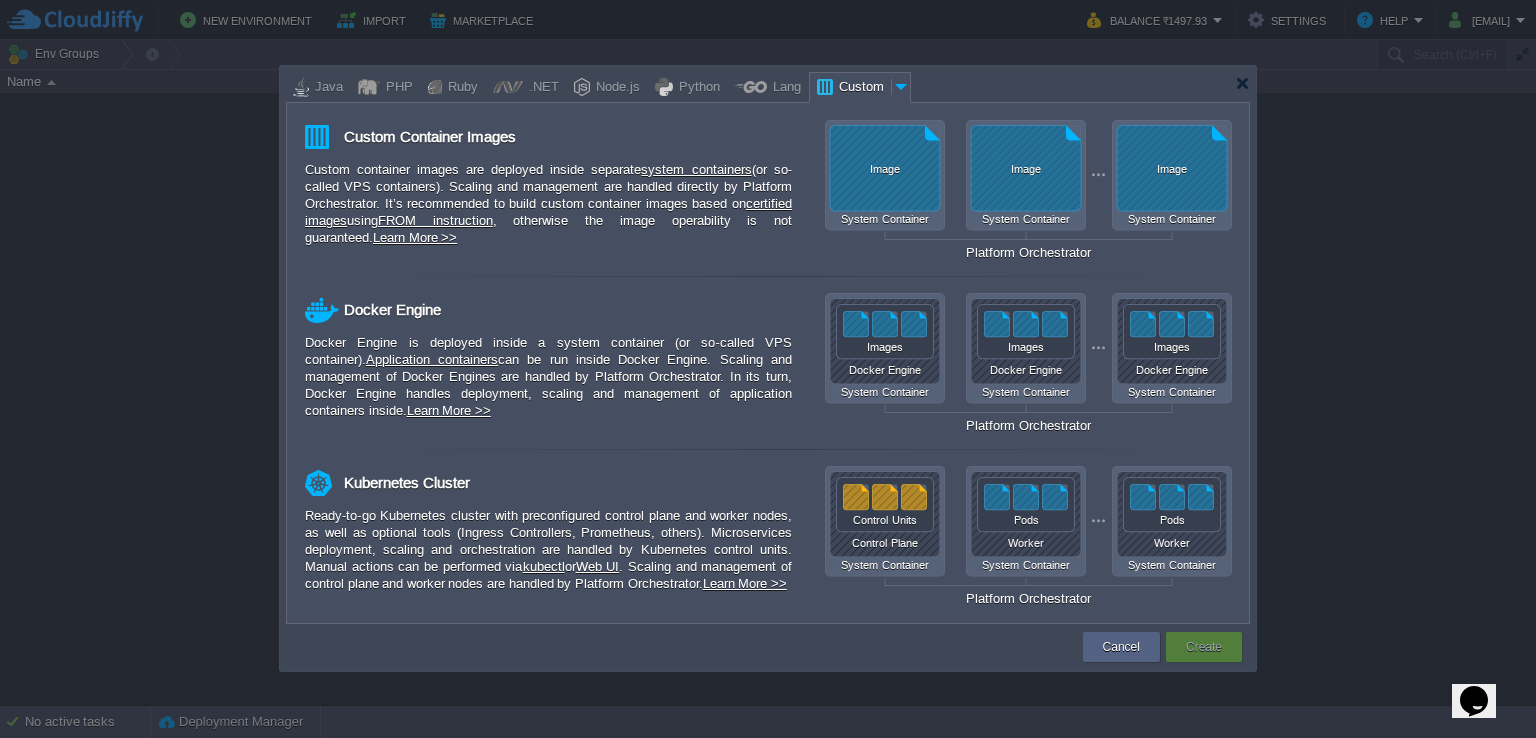 click on "Custom" at bounding box center [862, 88] 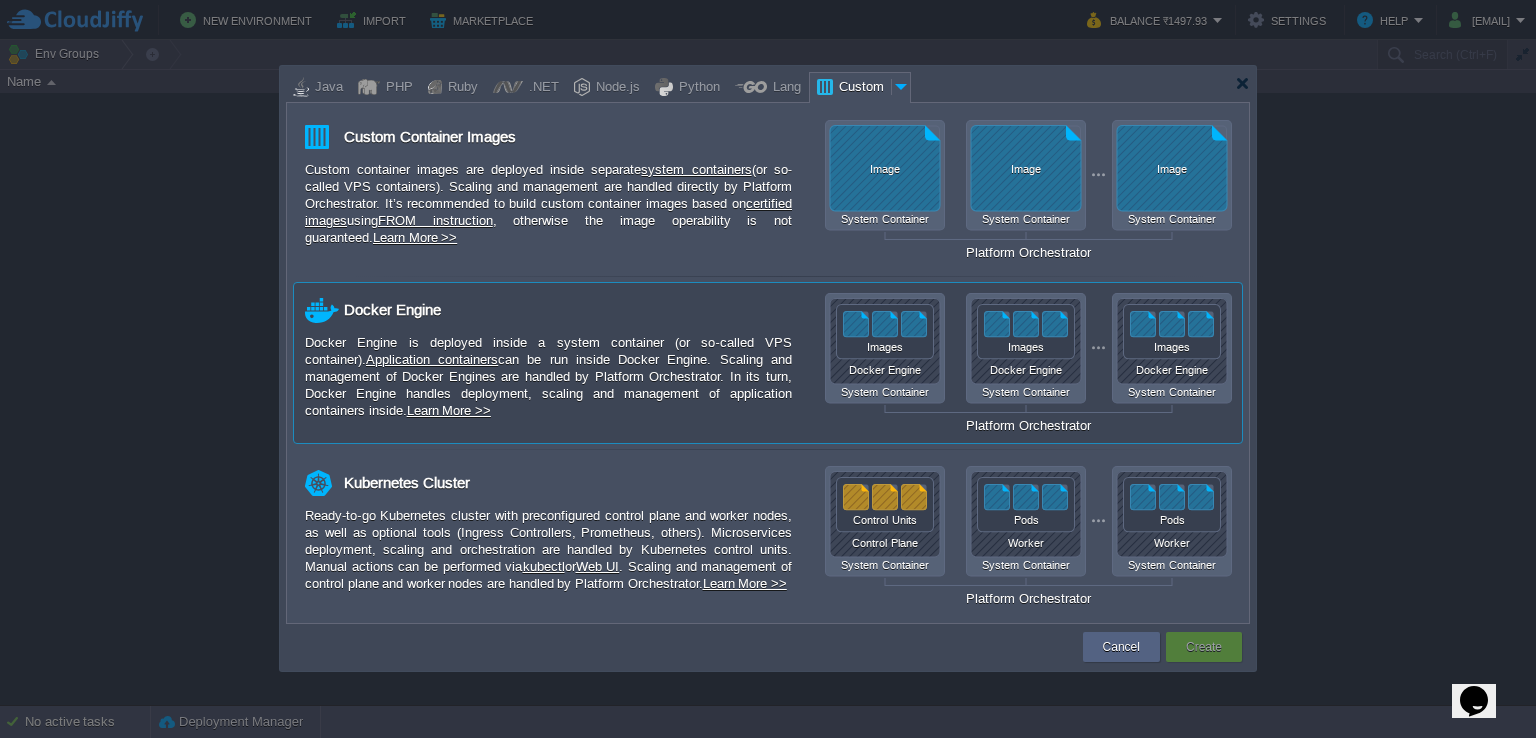 click on "Docker Engine is deployed inside a system container (or so-called VPS container).  Application containers  can be run inside Docker Engine. Scaling and management of Docker Engines are handled by Platform Orchestrator. In its turn, Docker Engine handles deployment, scaling and management of application containers inside.  Learn More >>" at bounding box center (548, 376) 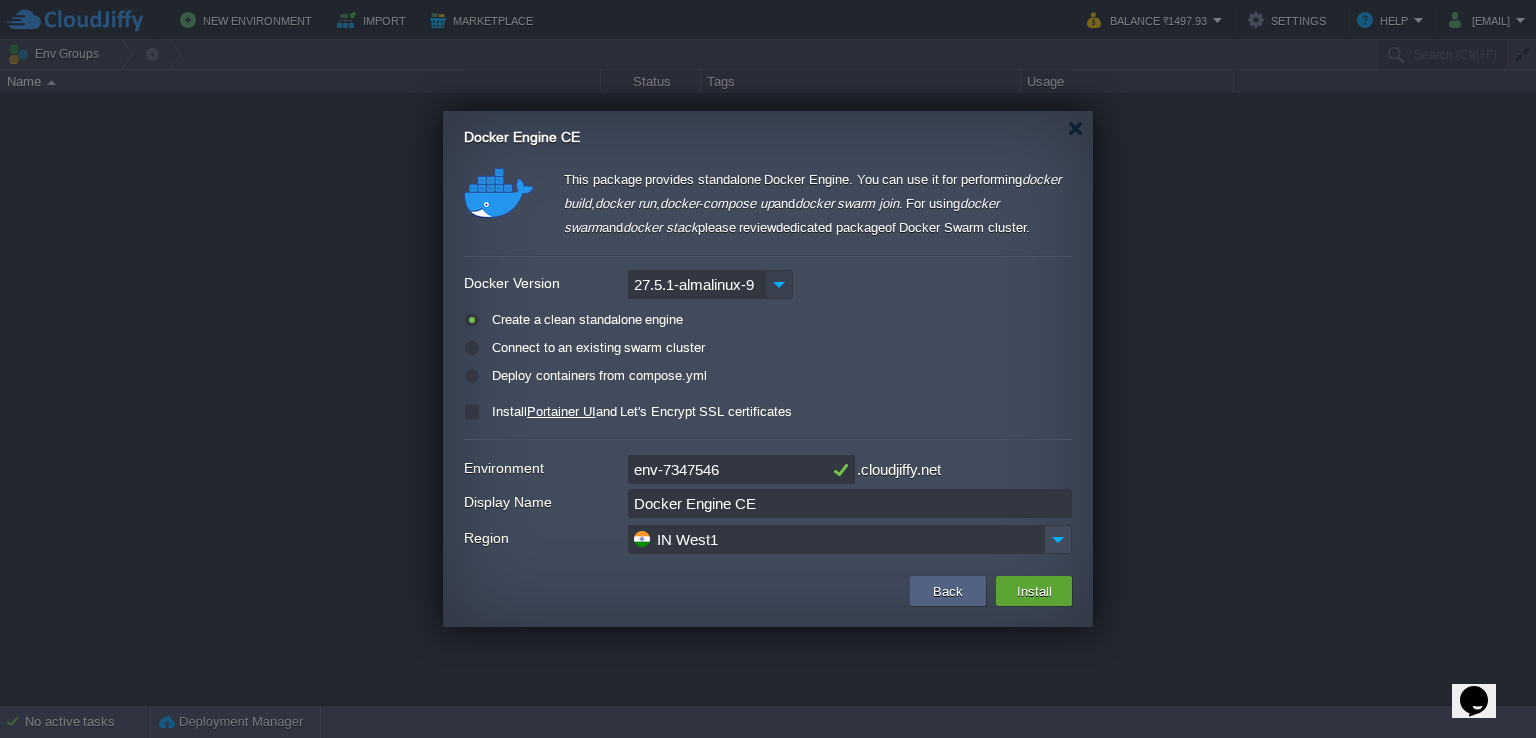 click at bounding box center [779, 284] 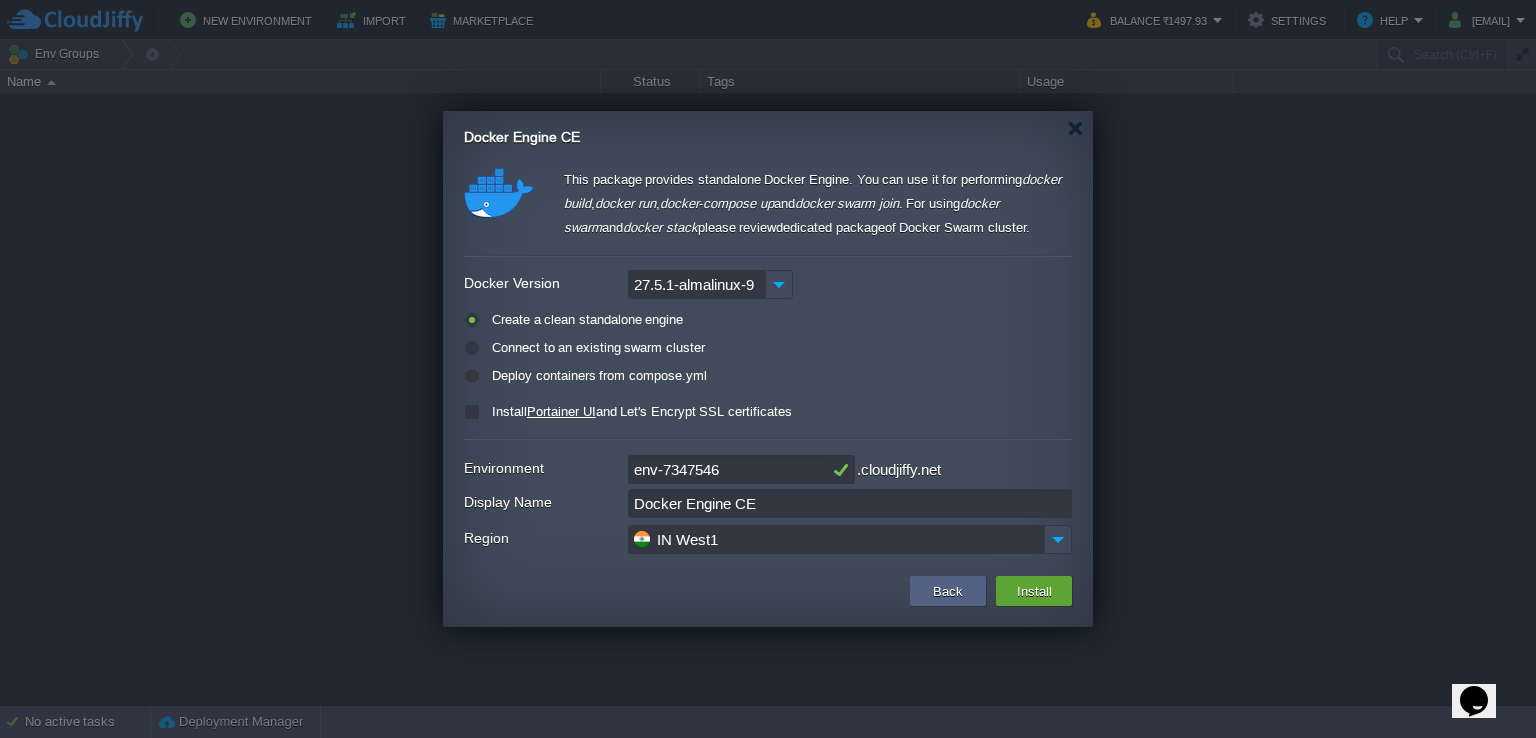 click on "Create a clean standalone engine" at bounding box center [768, 320] 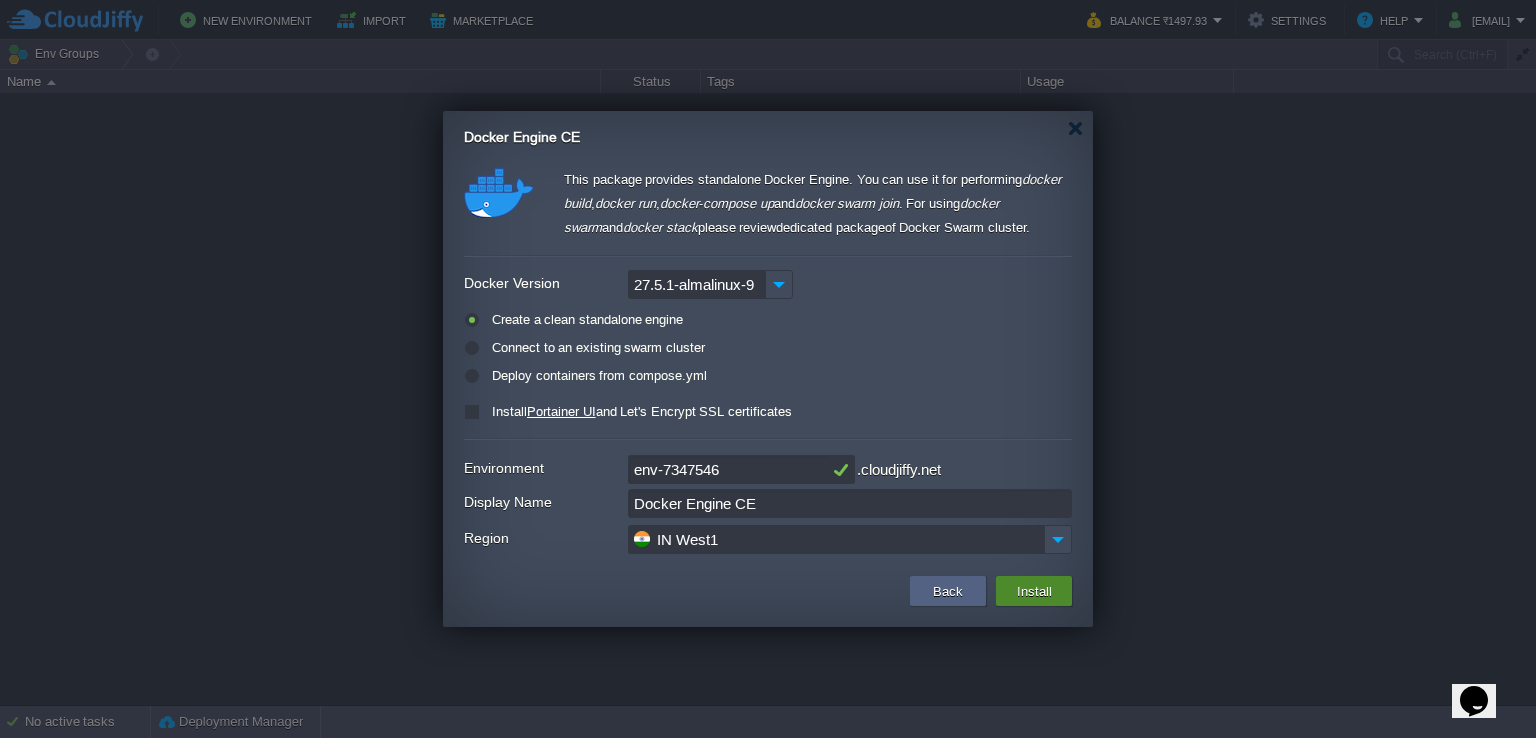 click on "Install" at bounding box center [1034, 591] 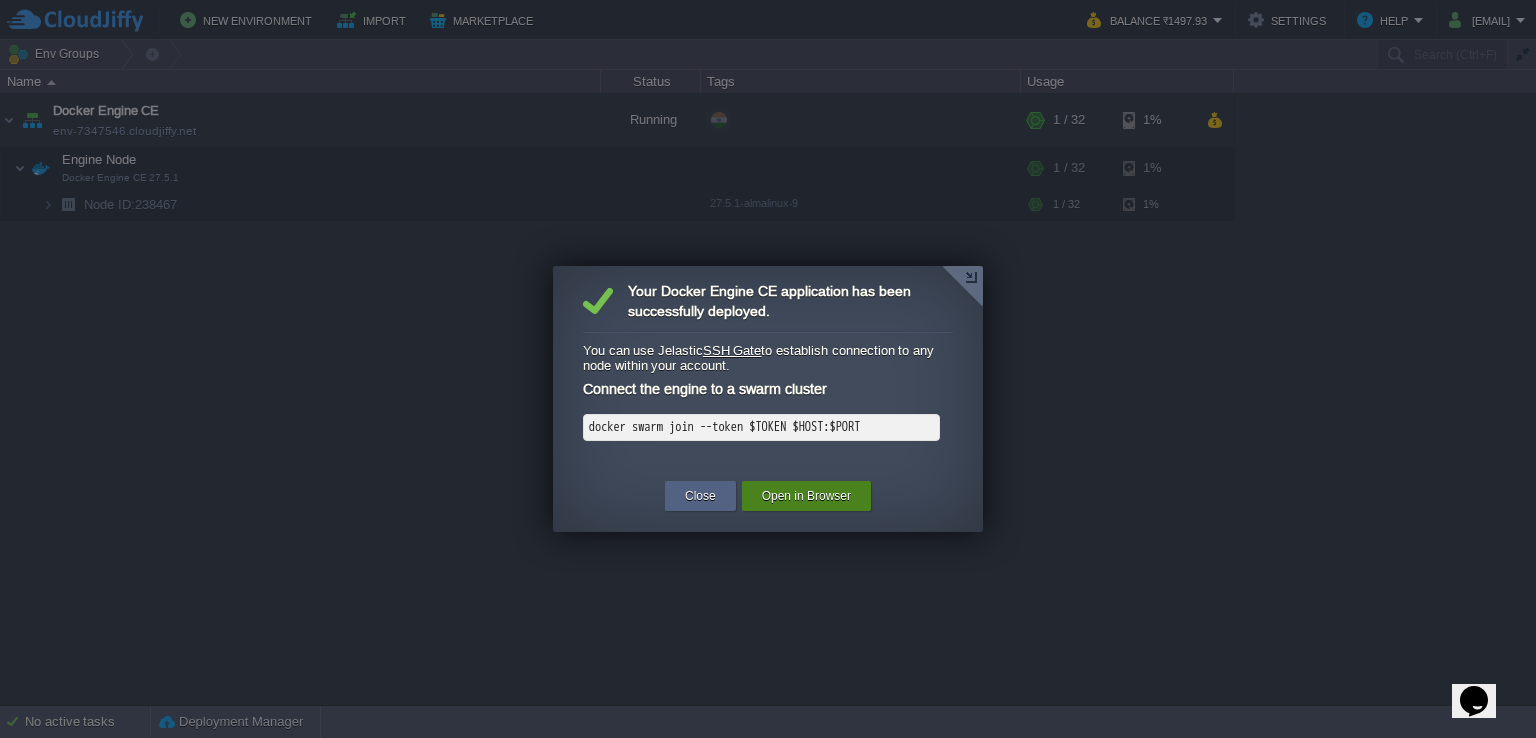 click on "Open in Browser" at bounding box center (806, 496) 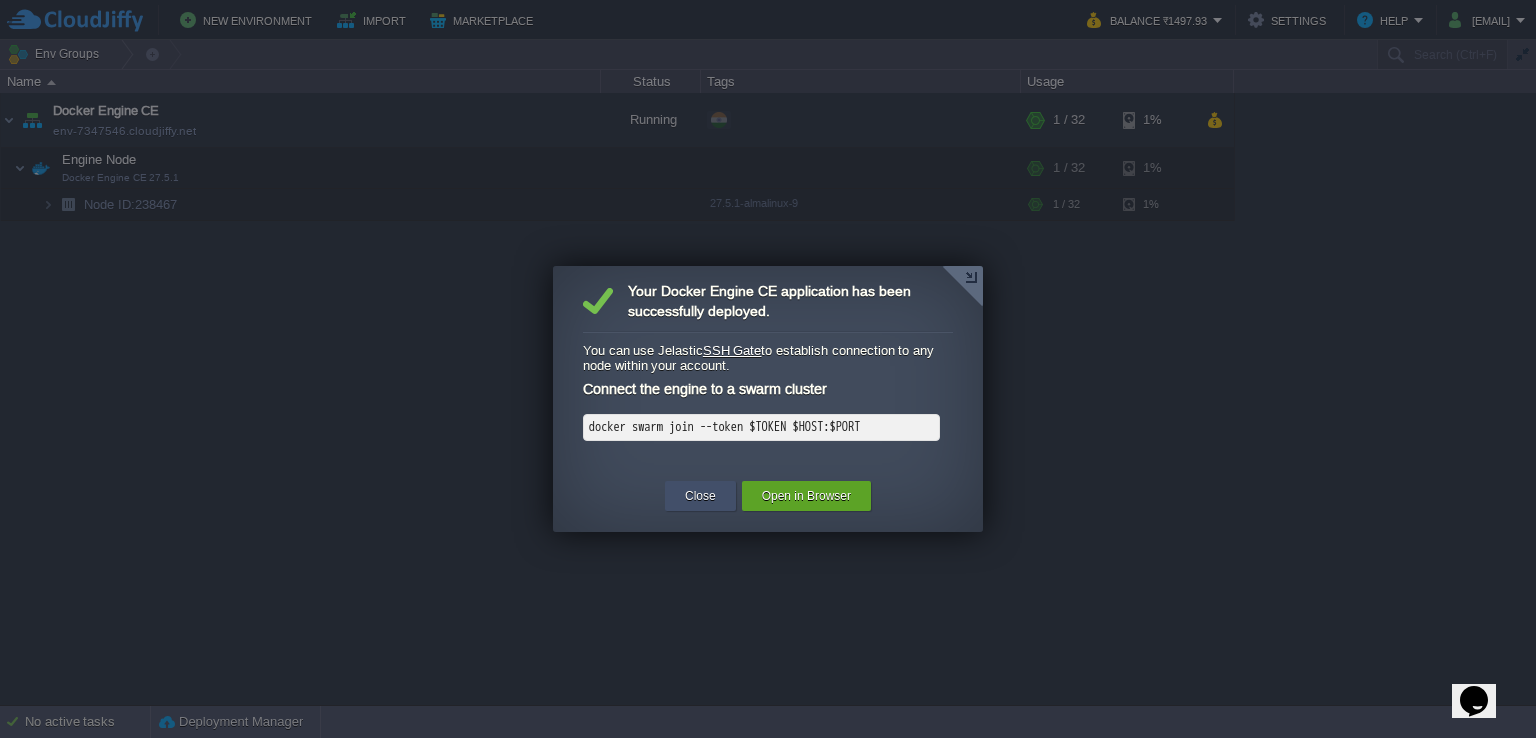 click on "Close" at bounding box center [700, 496] 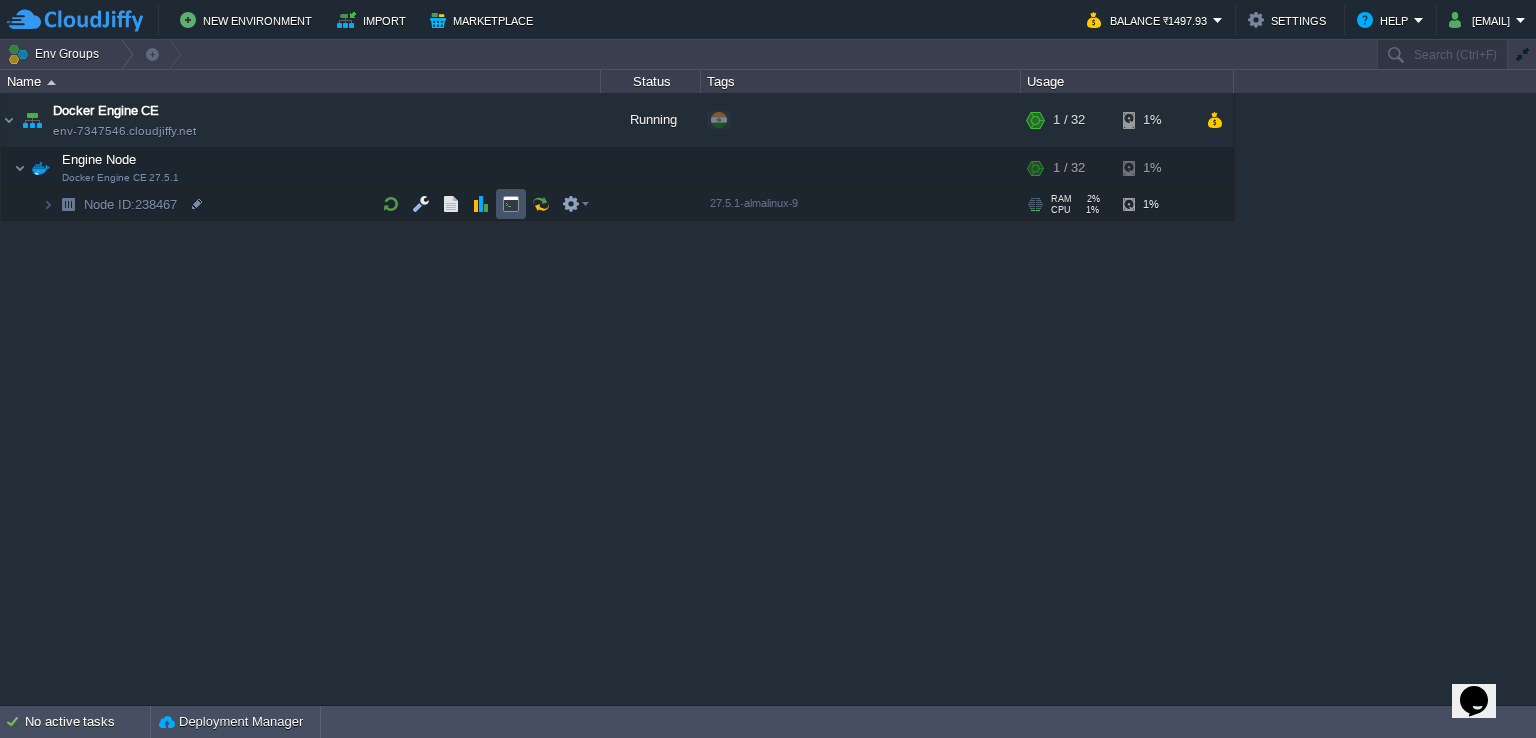 click at bounding box center (511, 204) 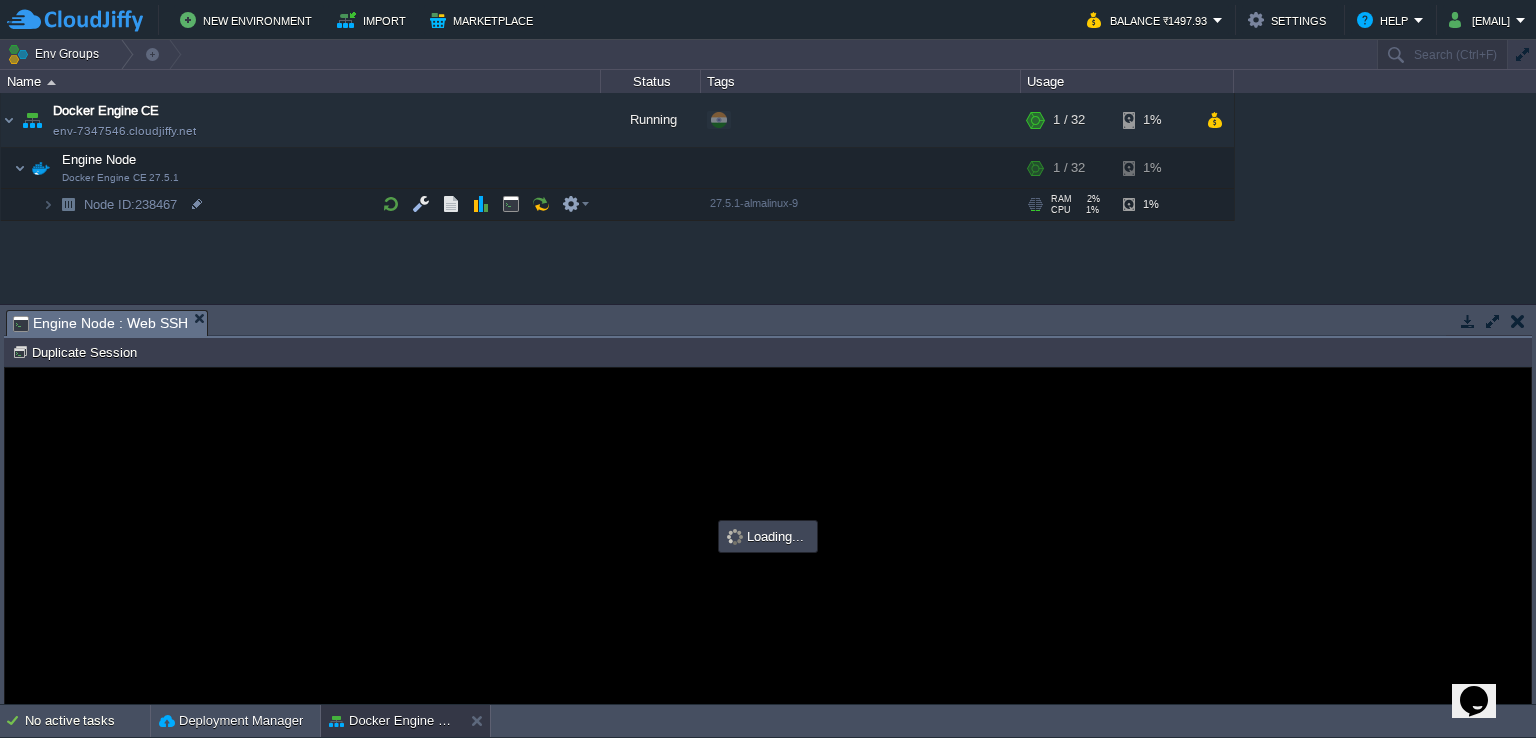 scroll, scrollTop: 0, scrollLeft: 0, axis: both 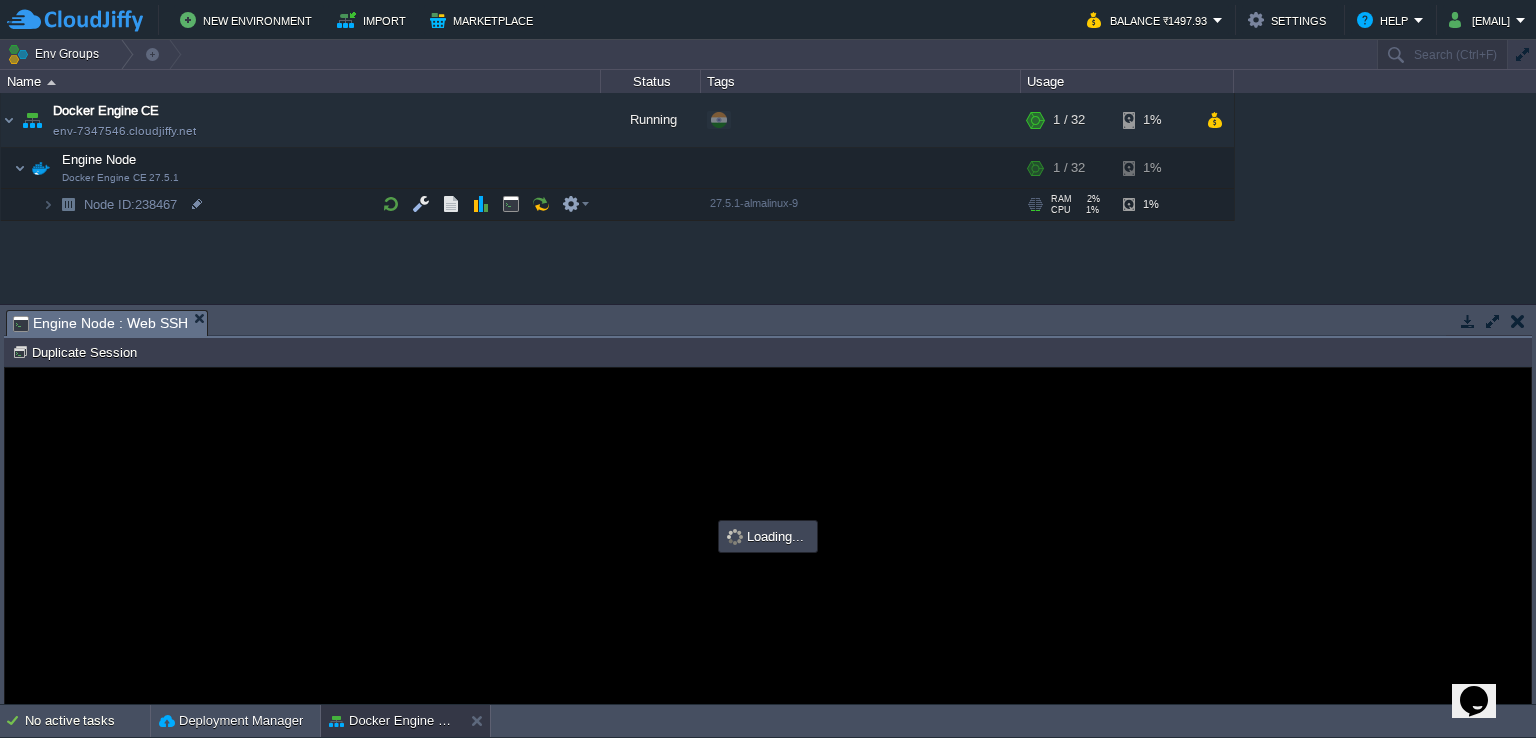 type on "#000000" 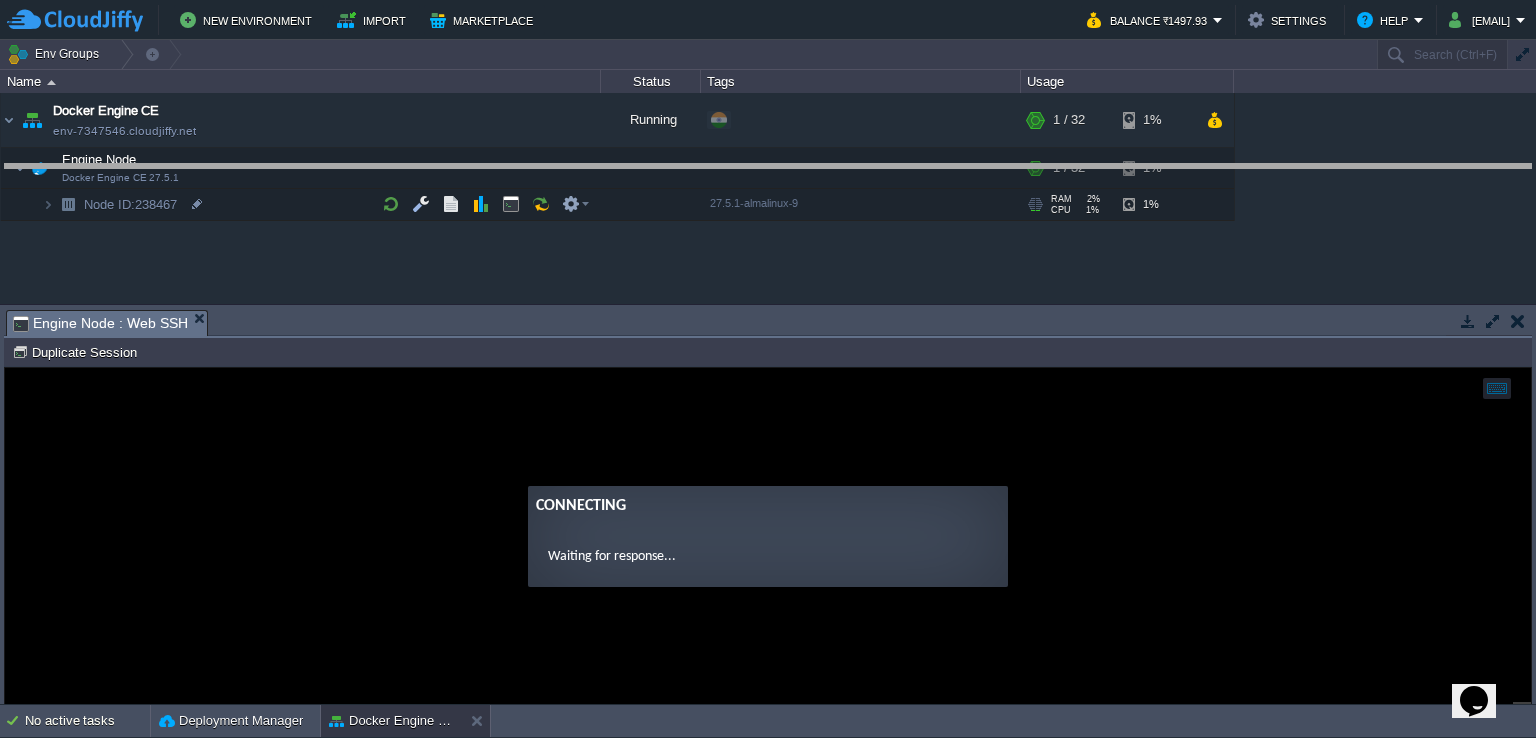 drag, startPoint x: 628, startPoint y: 309, endPoint x: 617, endPoint y: 163, distance: 146.4138 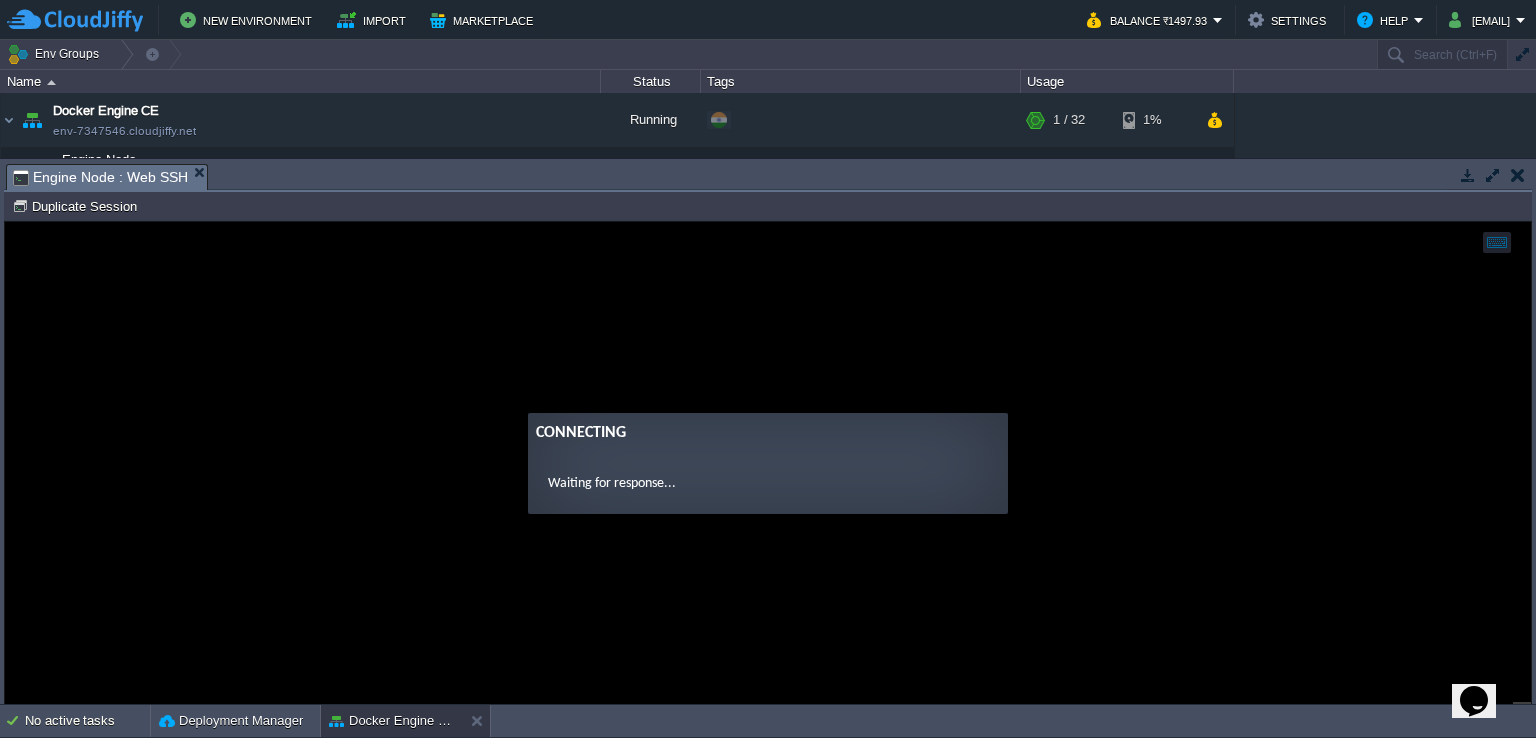 click at bounding box center [1493, 175] 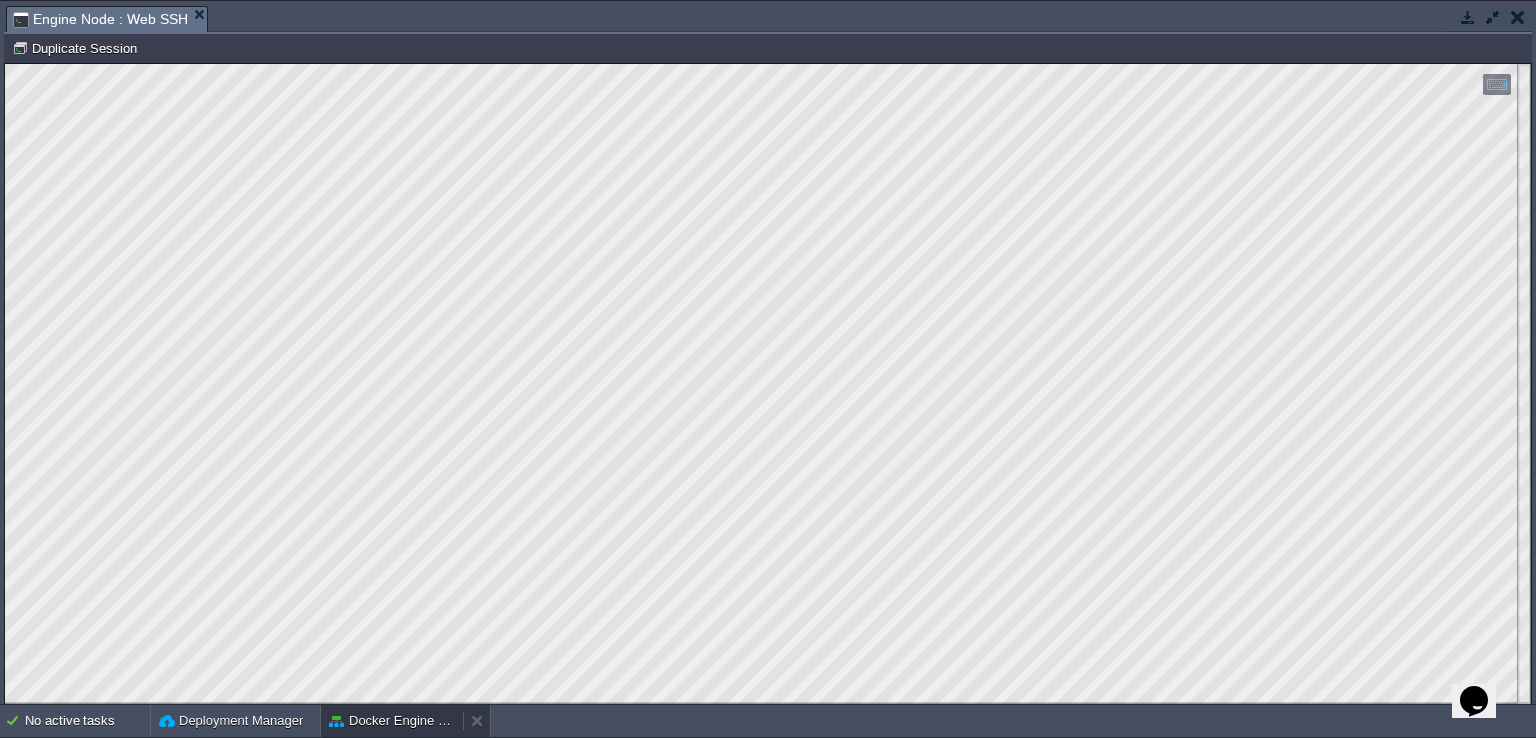 click on "Docker Engine CE" at bounding box center (392, 721) 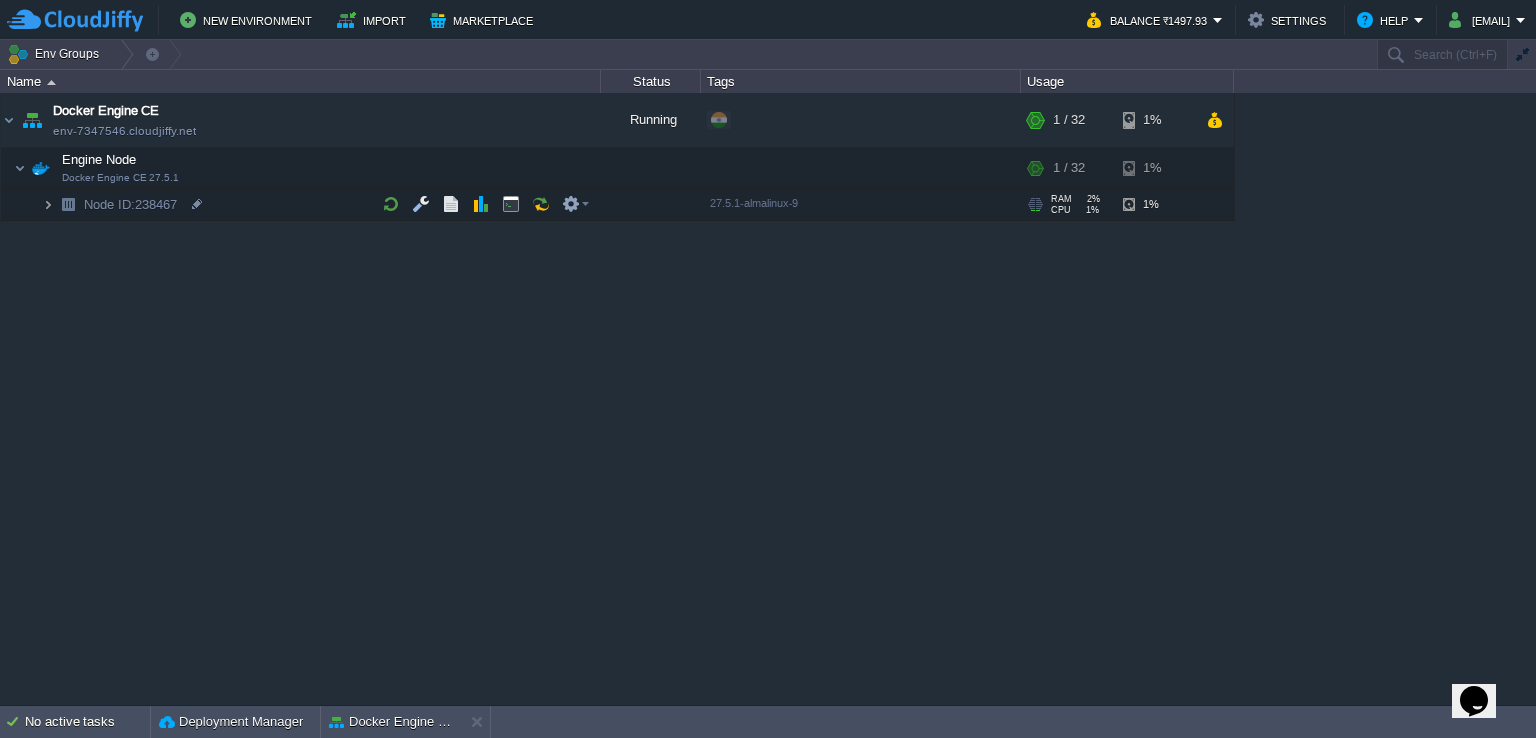 click at bounding box center [48, 204] 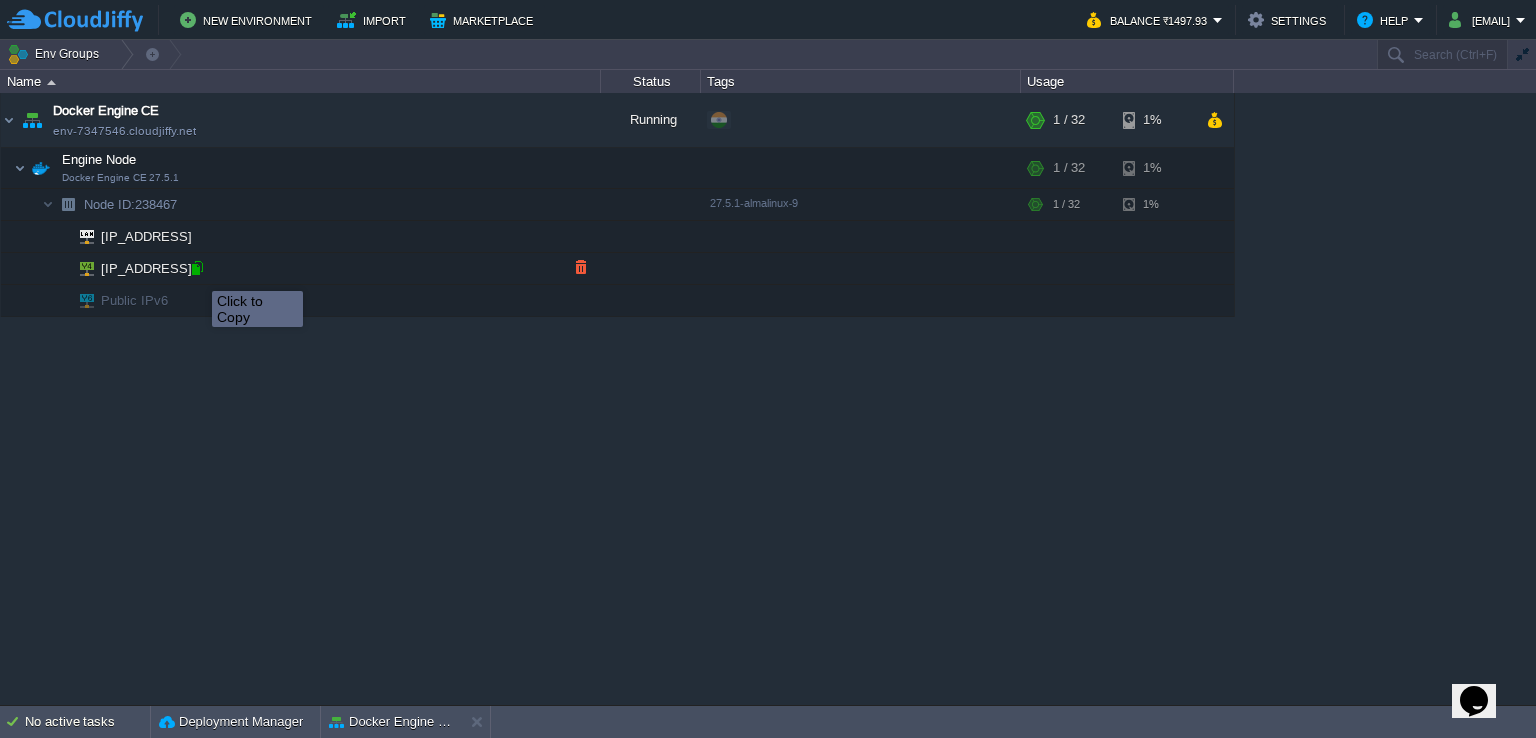 click at bounding box center [197, 268] 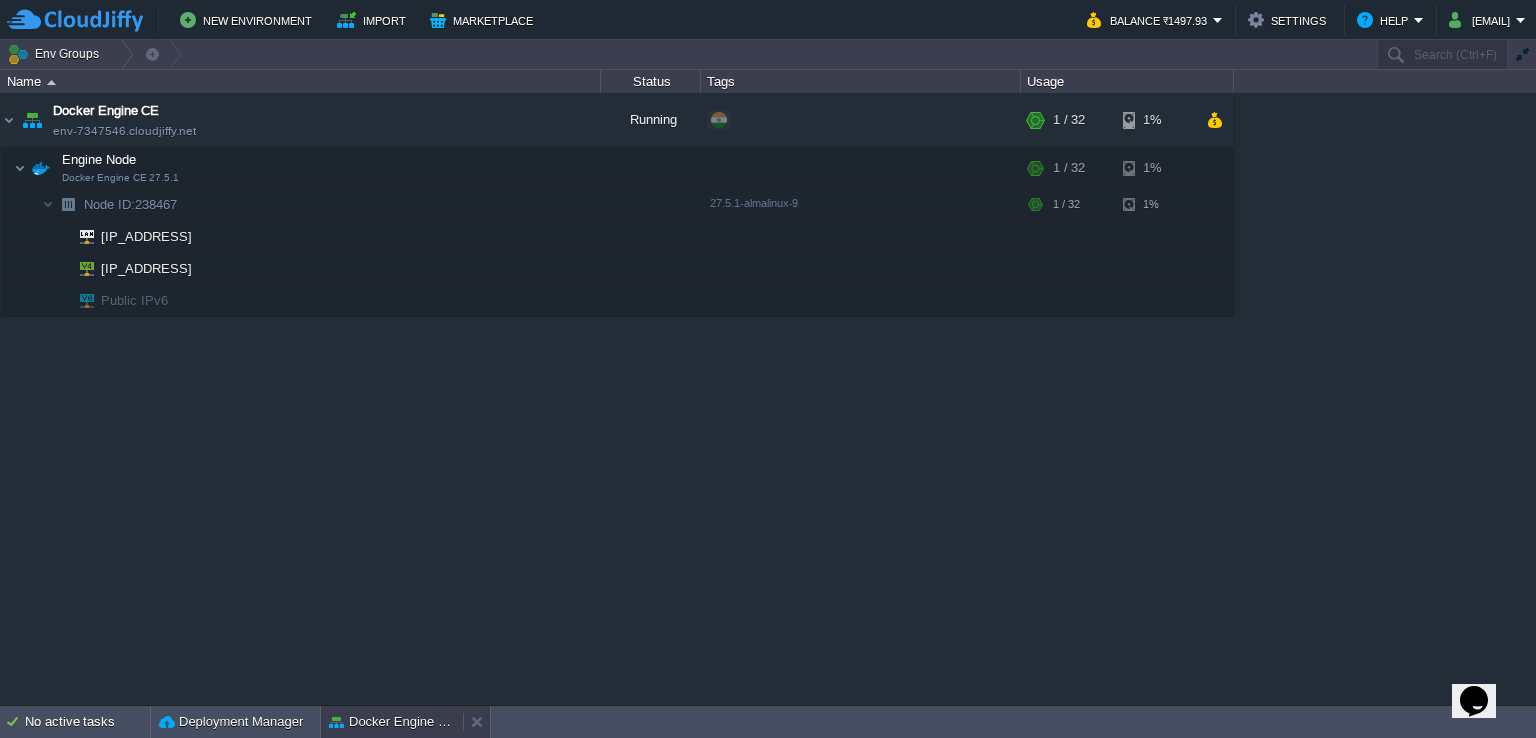 click on "Docker Engine CE" at bounding box center (392, 722) 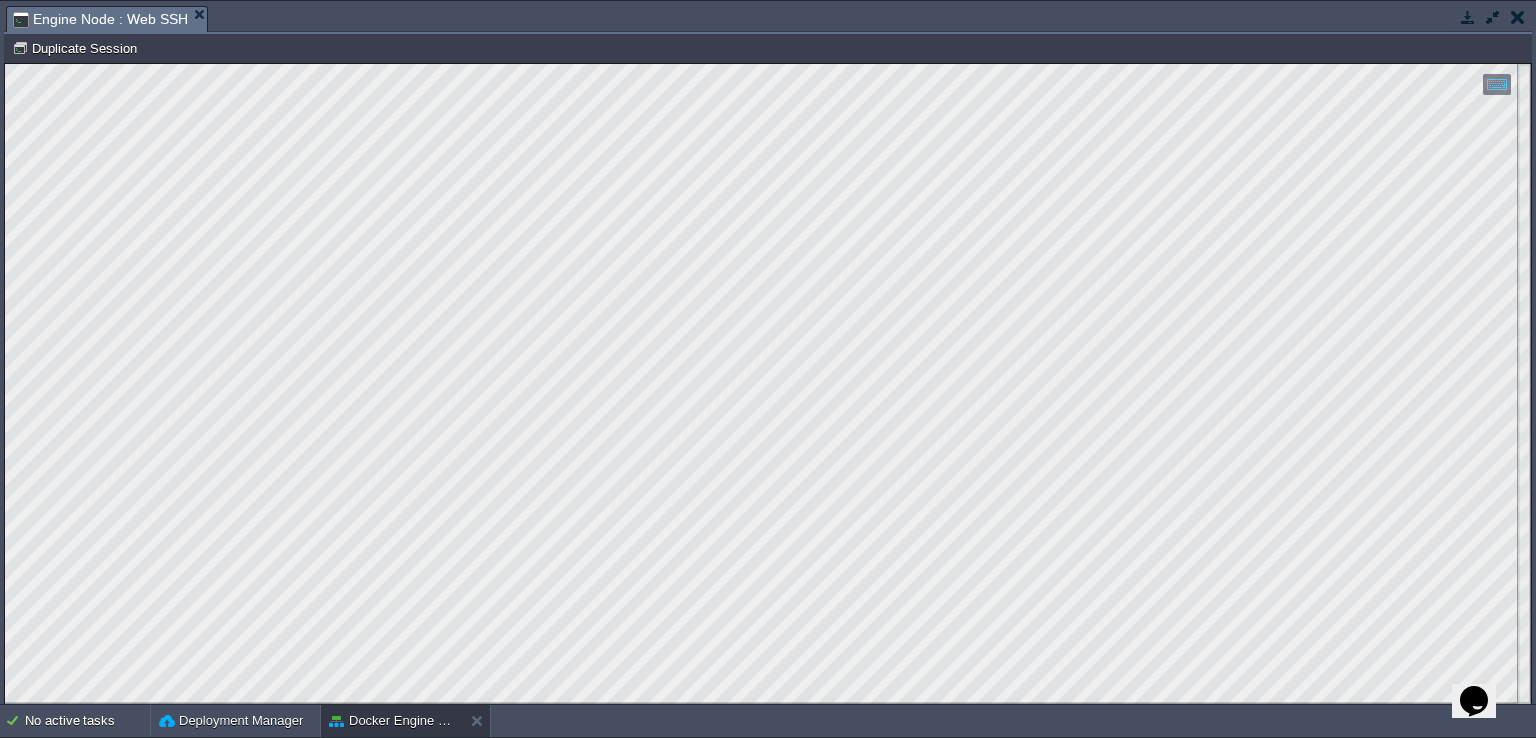 click at bounding box center (1468, 17) 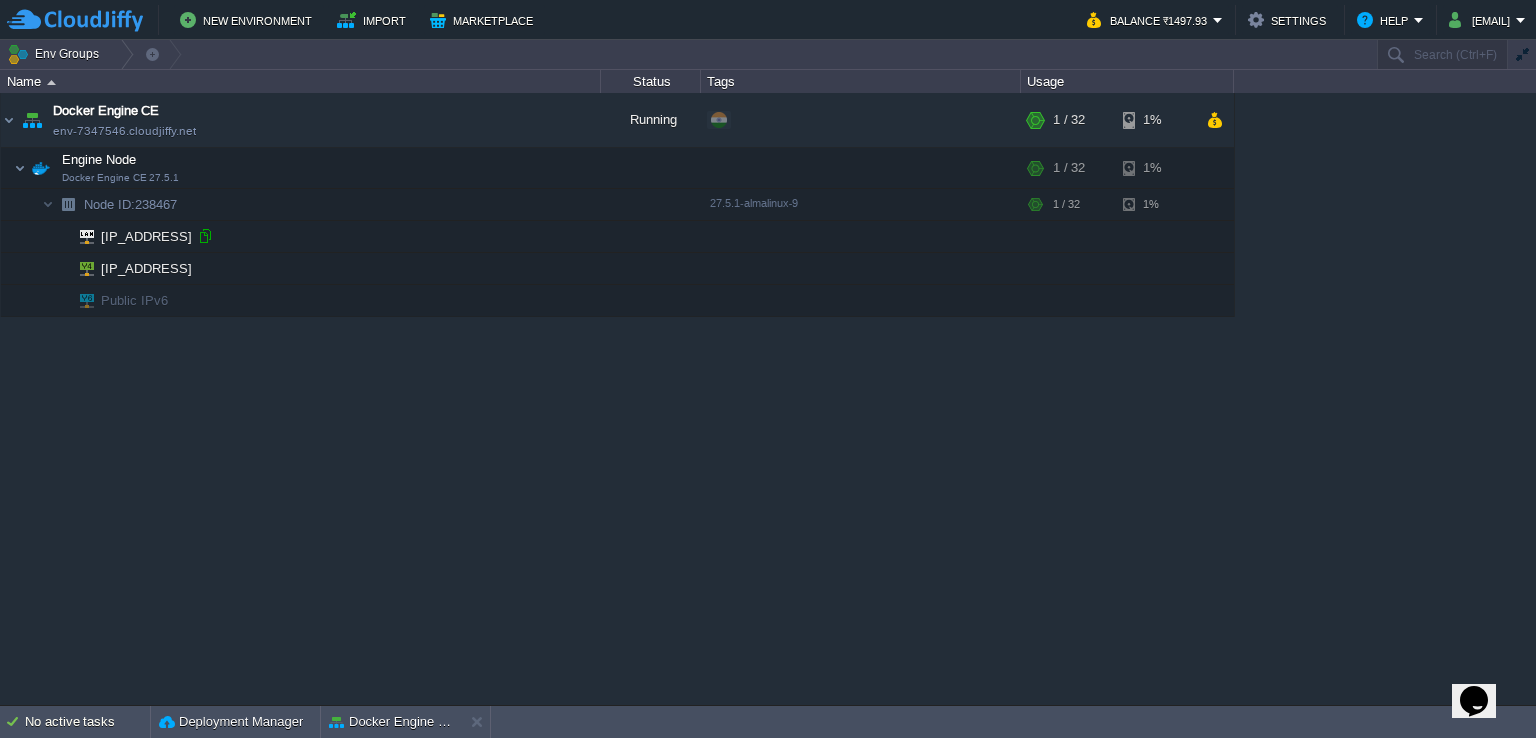 click at bounding box center [205, 236] 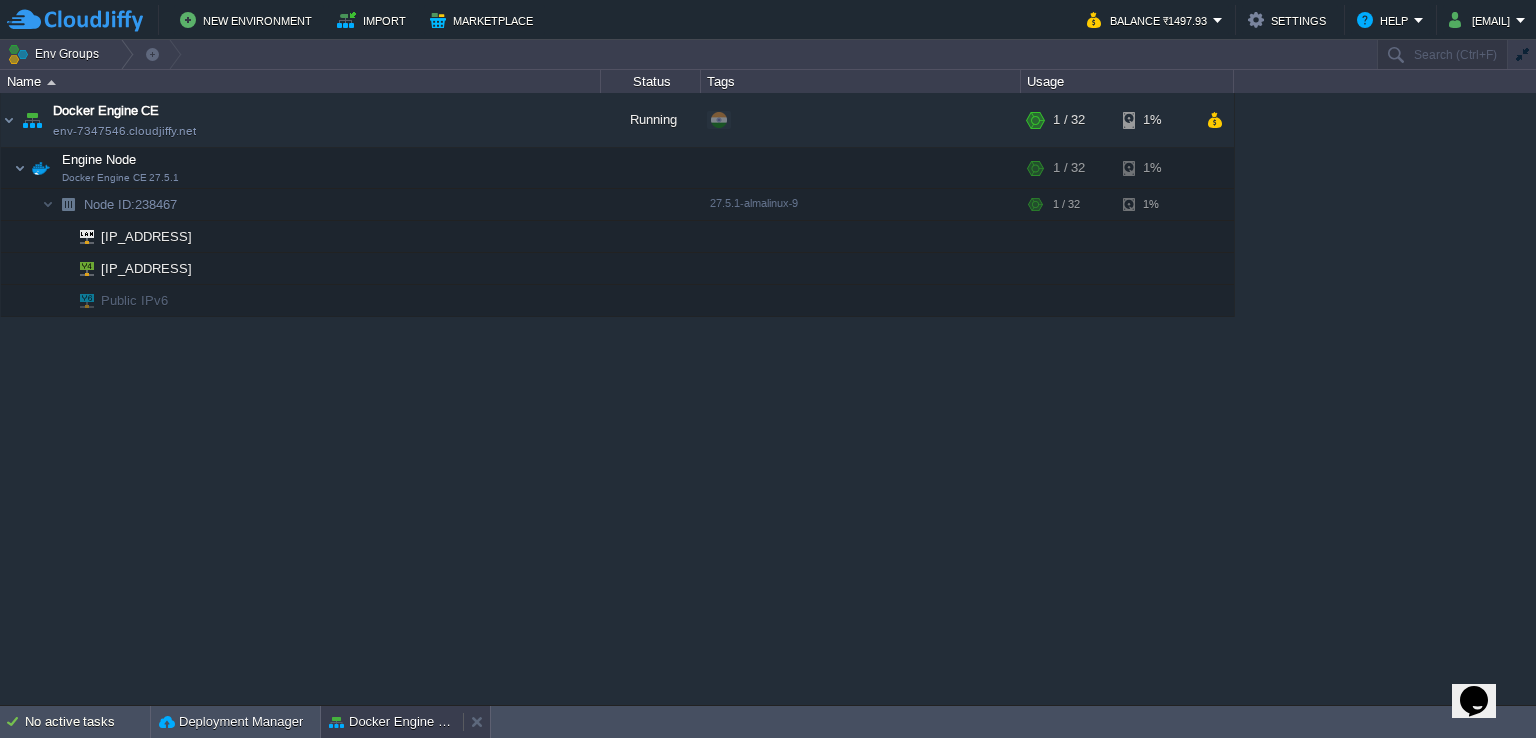click on "Docker Engine CE" at bounding box center [392, 722] 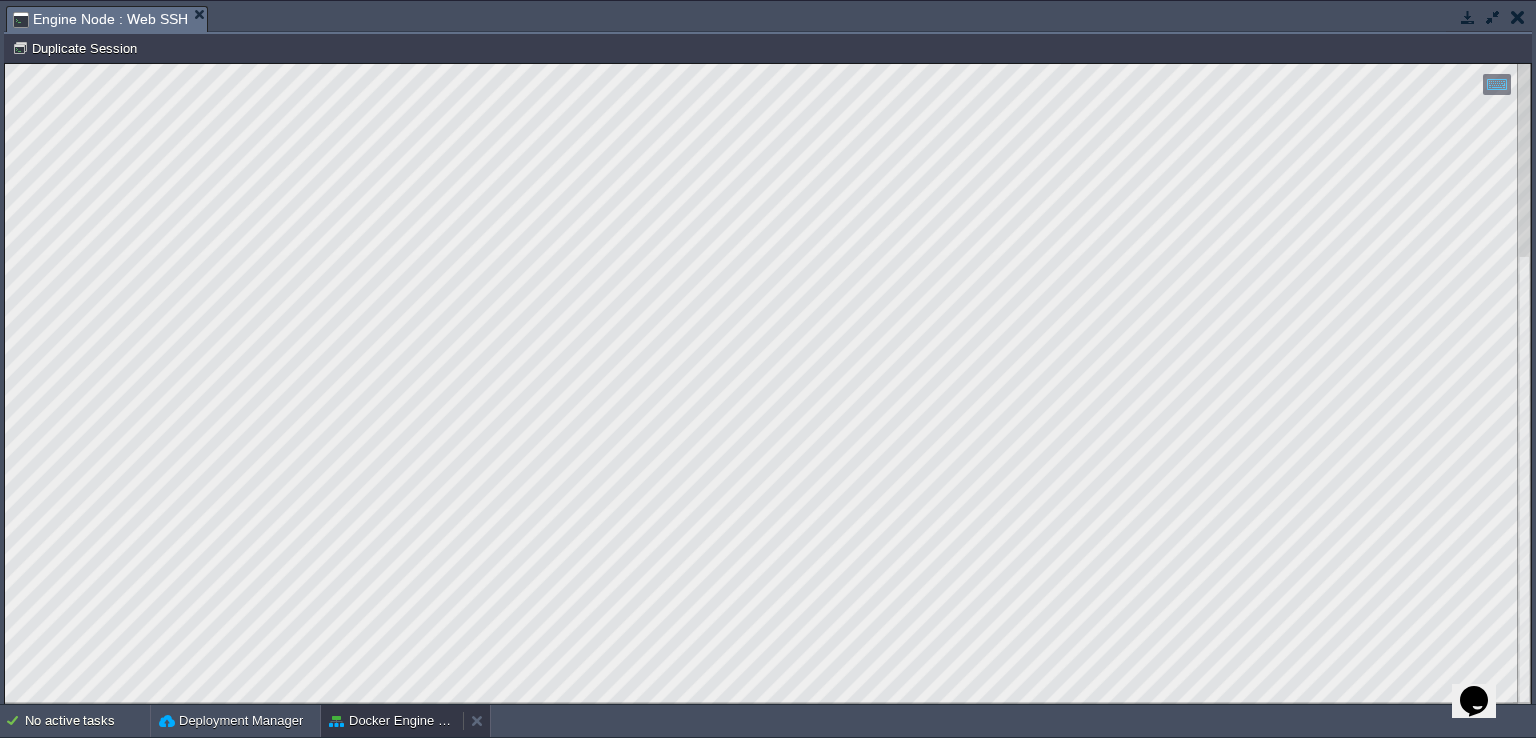 click on "Docker Engine CE" at bounding box center (392, 721) 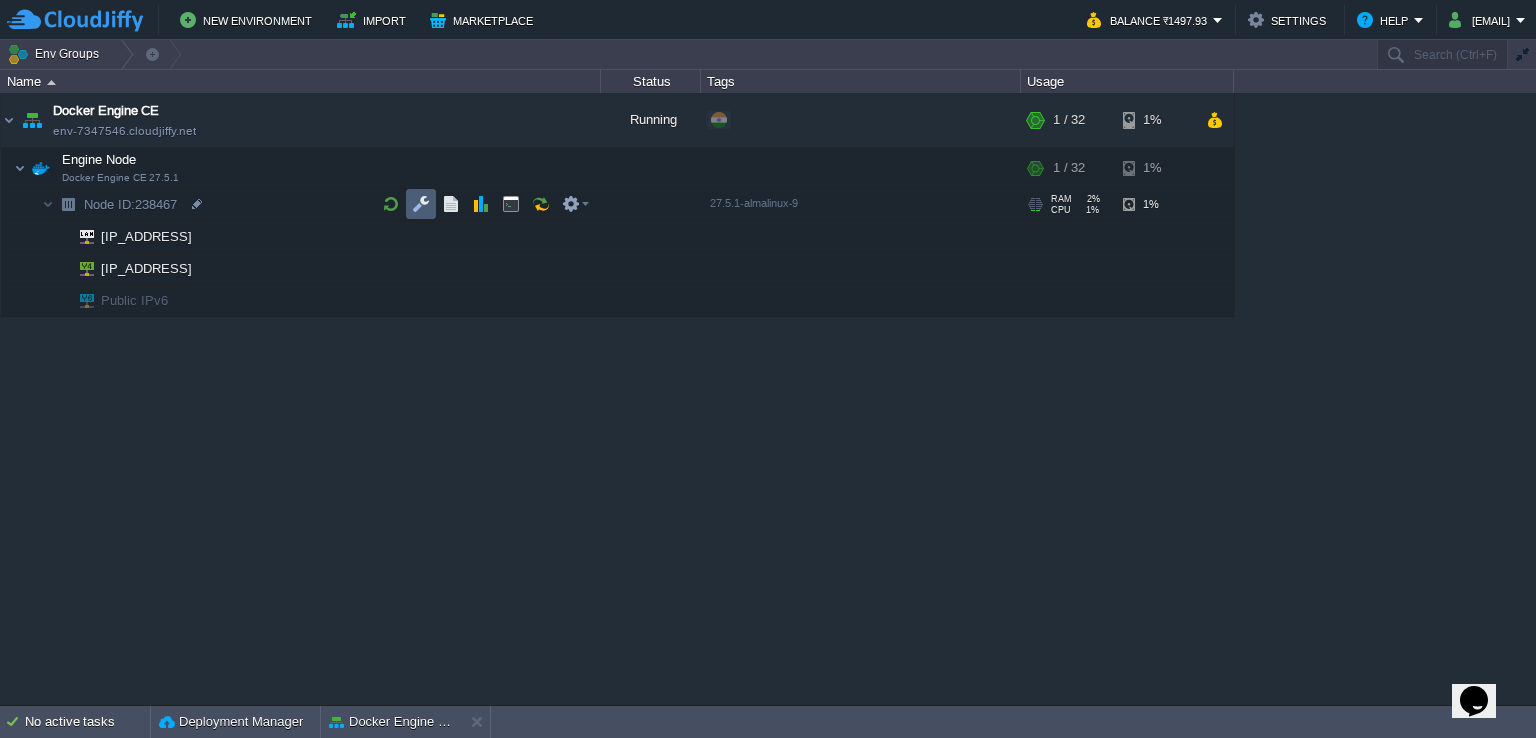 click at bounding box center (421, 204) 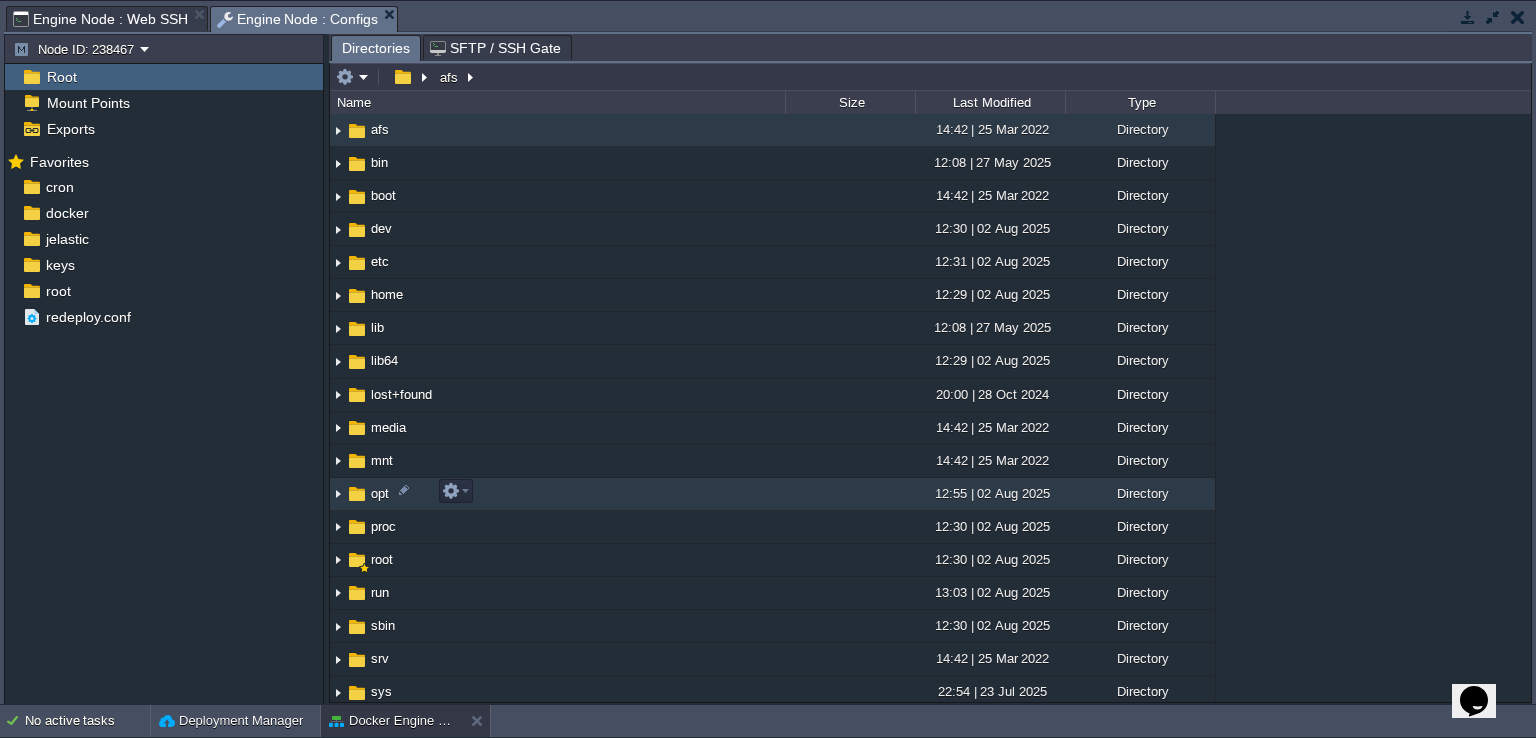 click at bounding box center [338, 494] 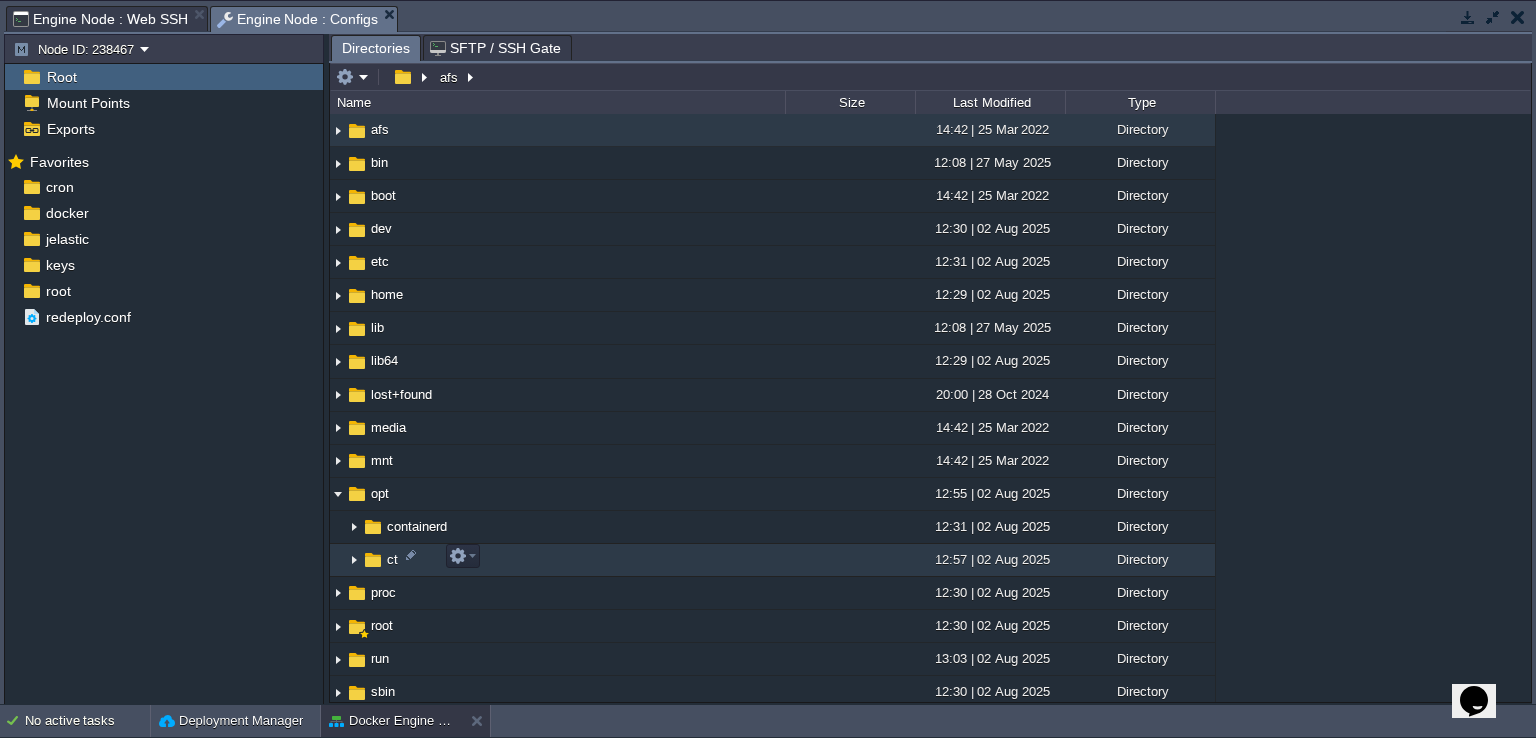 click at bounding box center (354, 560) 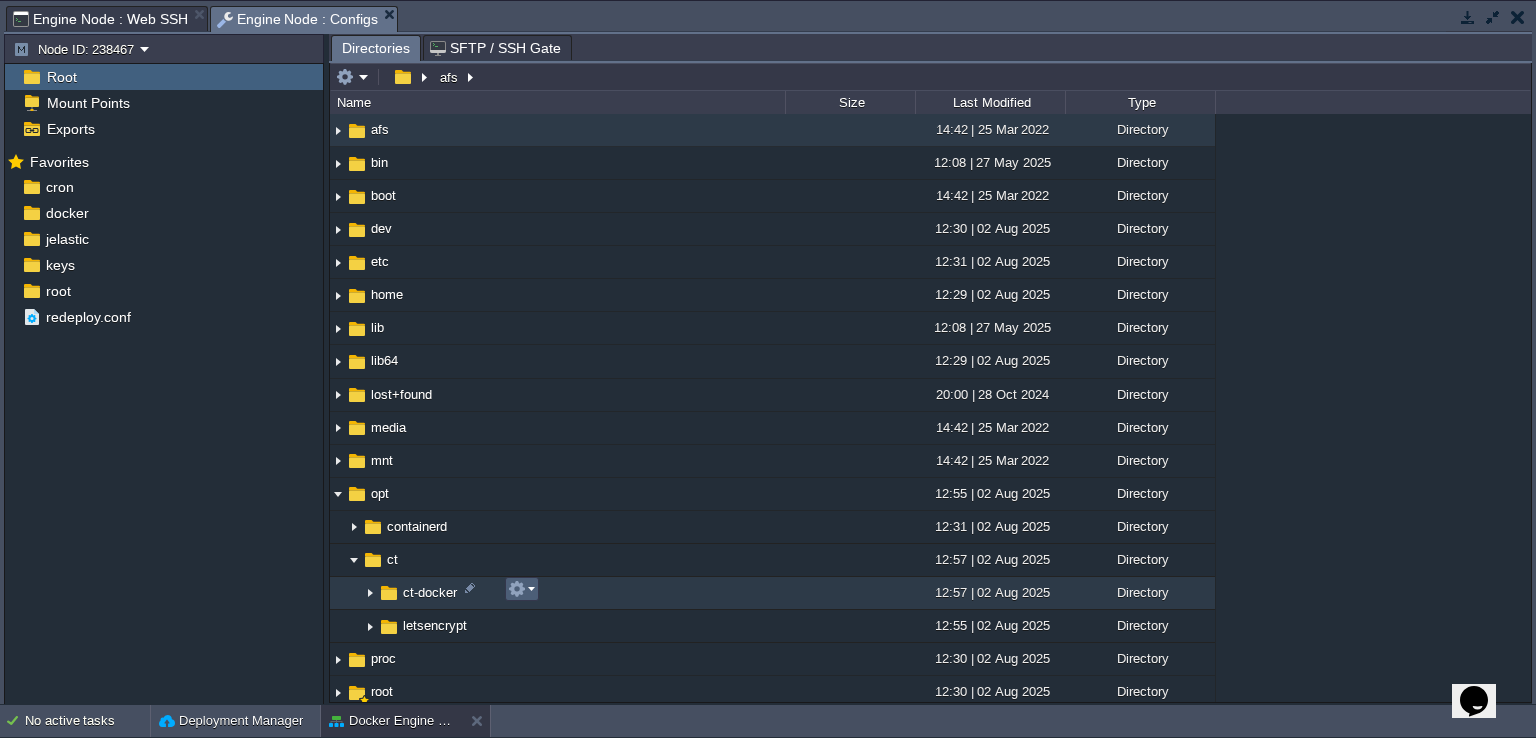 click at bounding box center (521, 589) 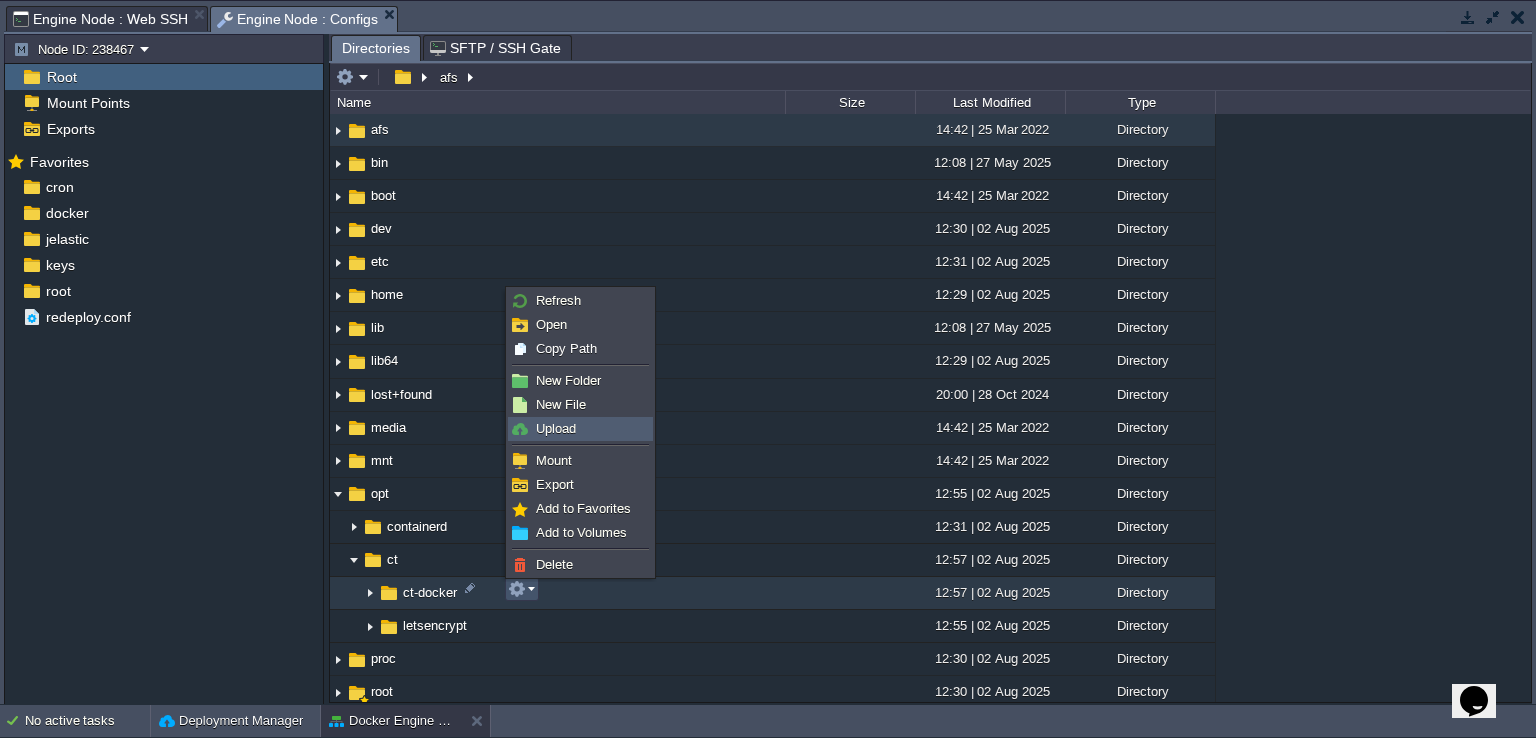 click on "Upload" at bounding box center [580, 429] 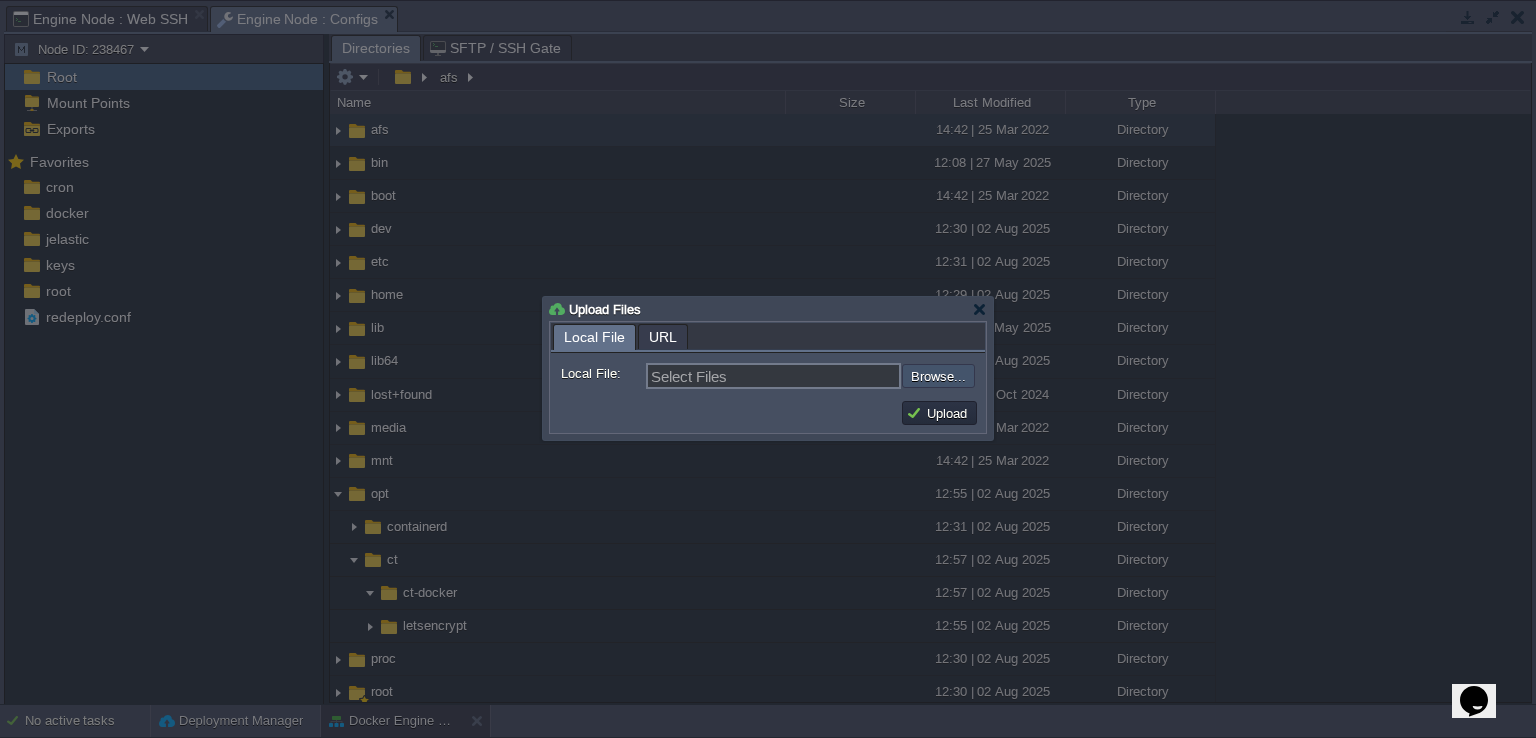 click at bounding box center (848, 376) 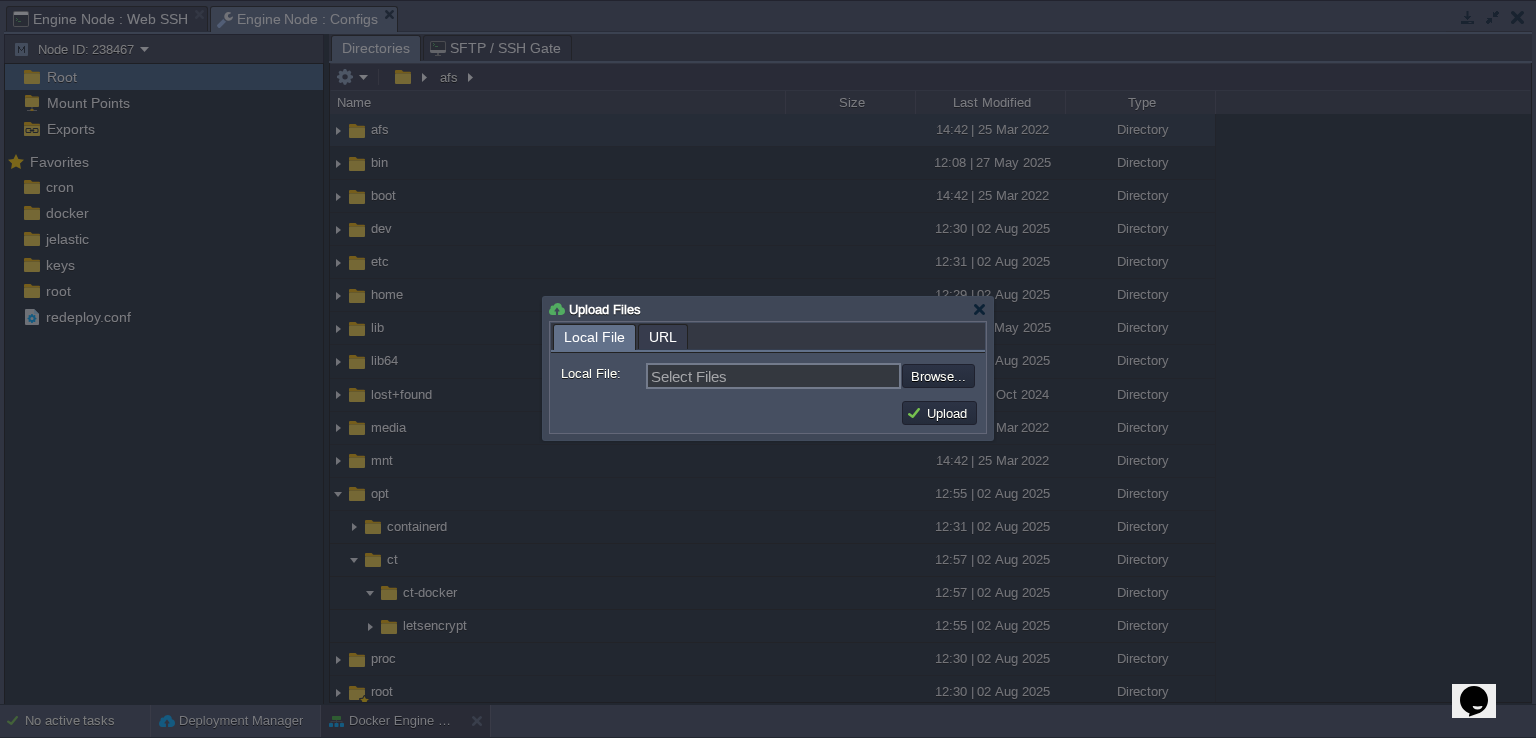type on "C:\fakepath\docker-setup.yml" 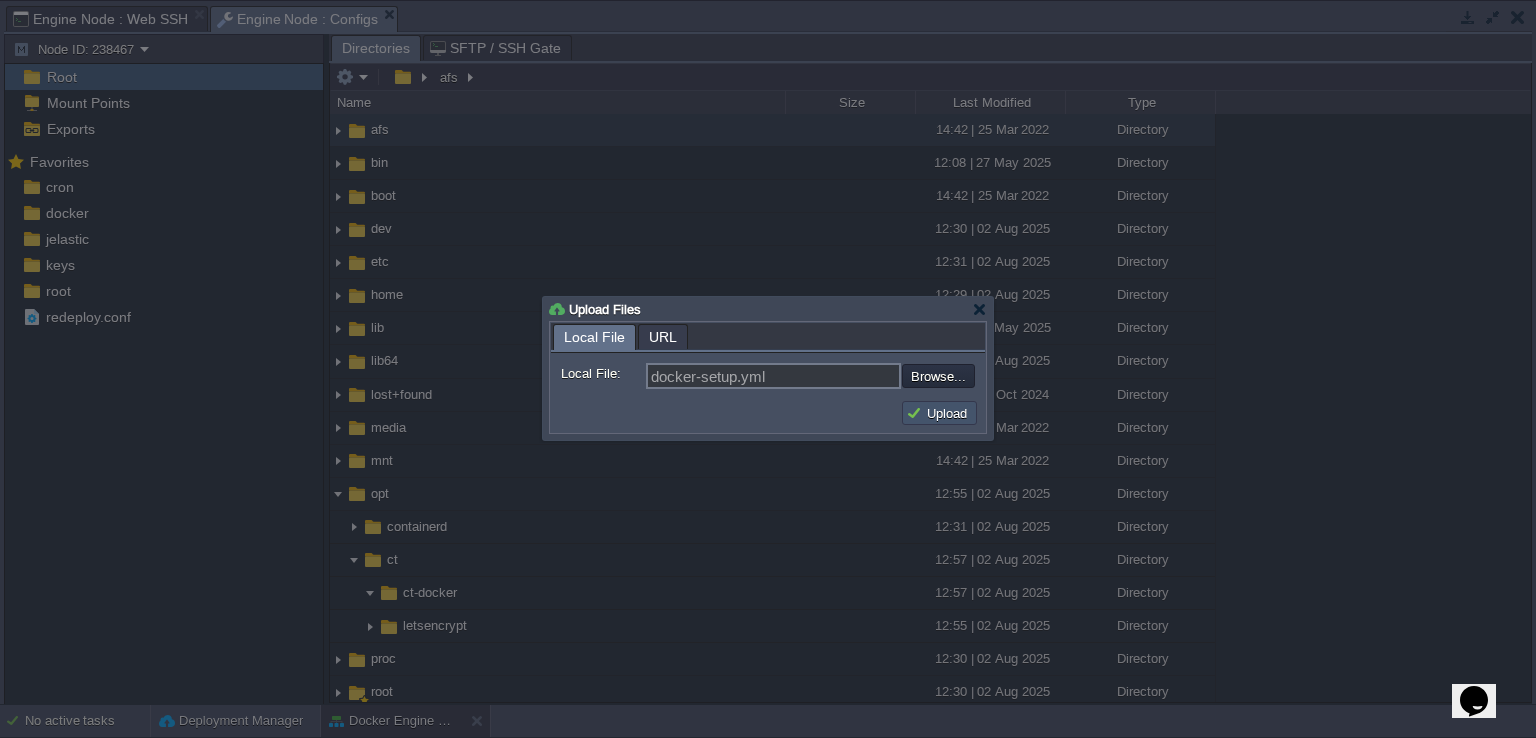 click on "Upload" at bounding box center [939, 413] 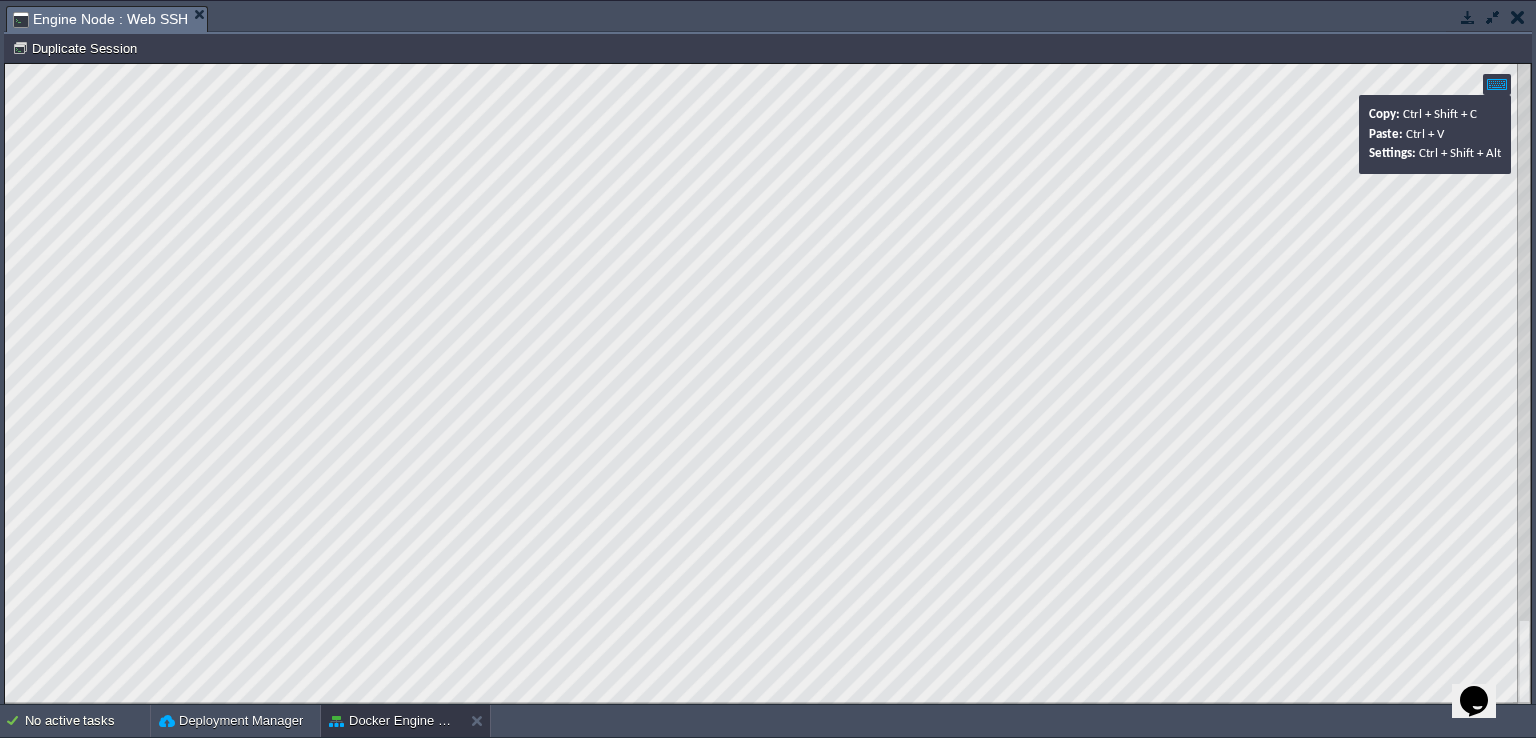 click on "Ctrl + Shift + C" at bounding box center [1440, 114] 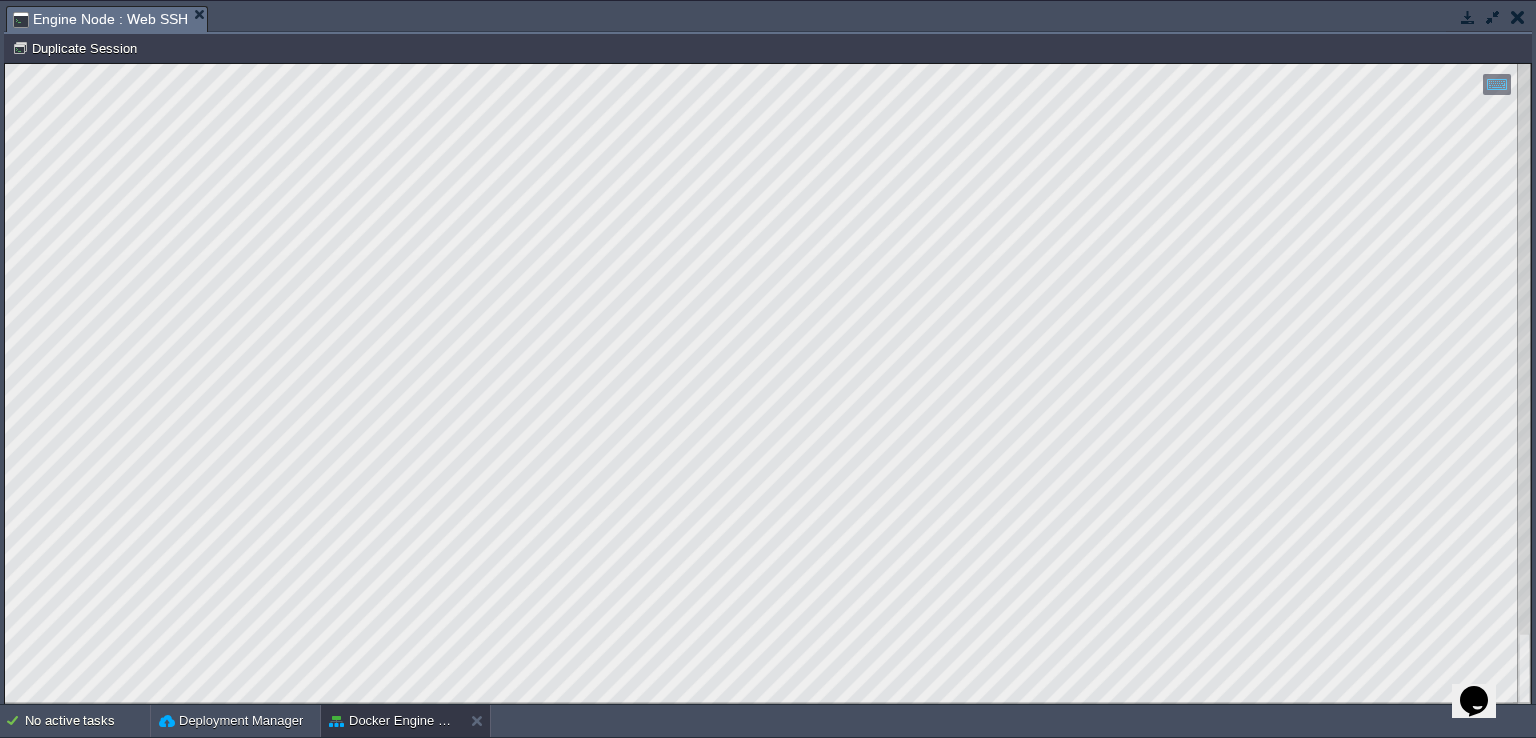 type on "Docker provider `swarmMode` option has be
en removed in v3, please use the Swarm Provider instead." 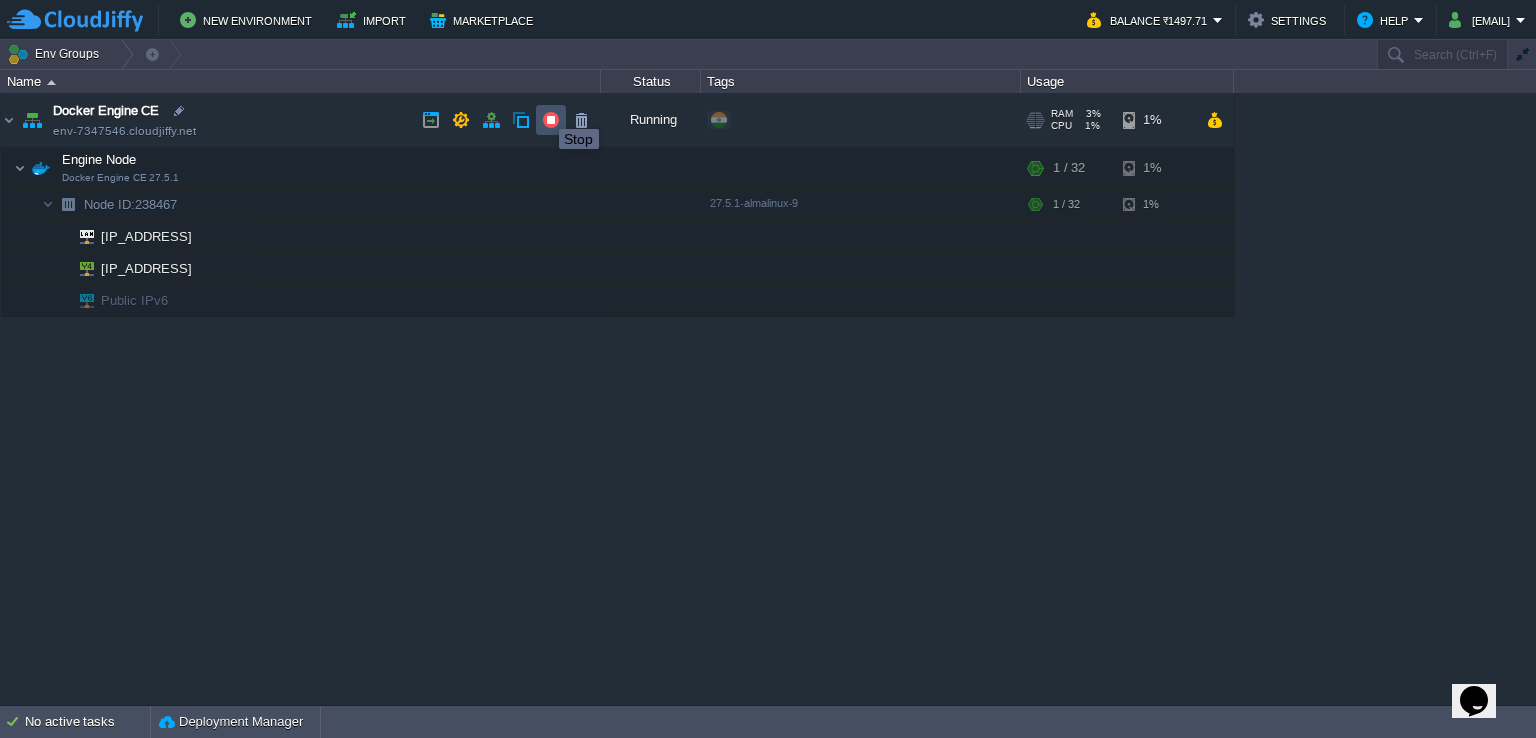 click at bounding box center [551, 120] 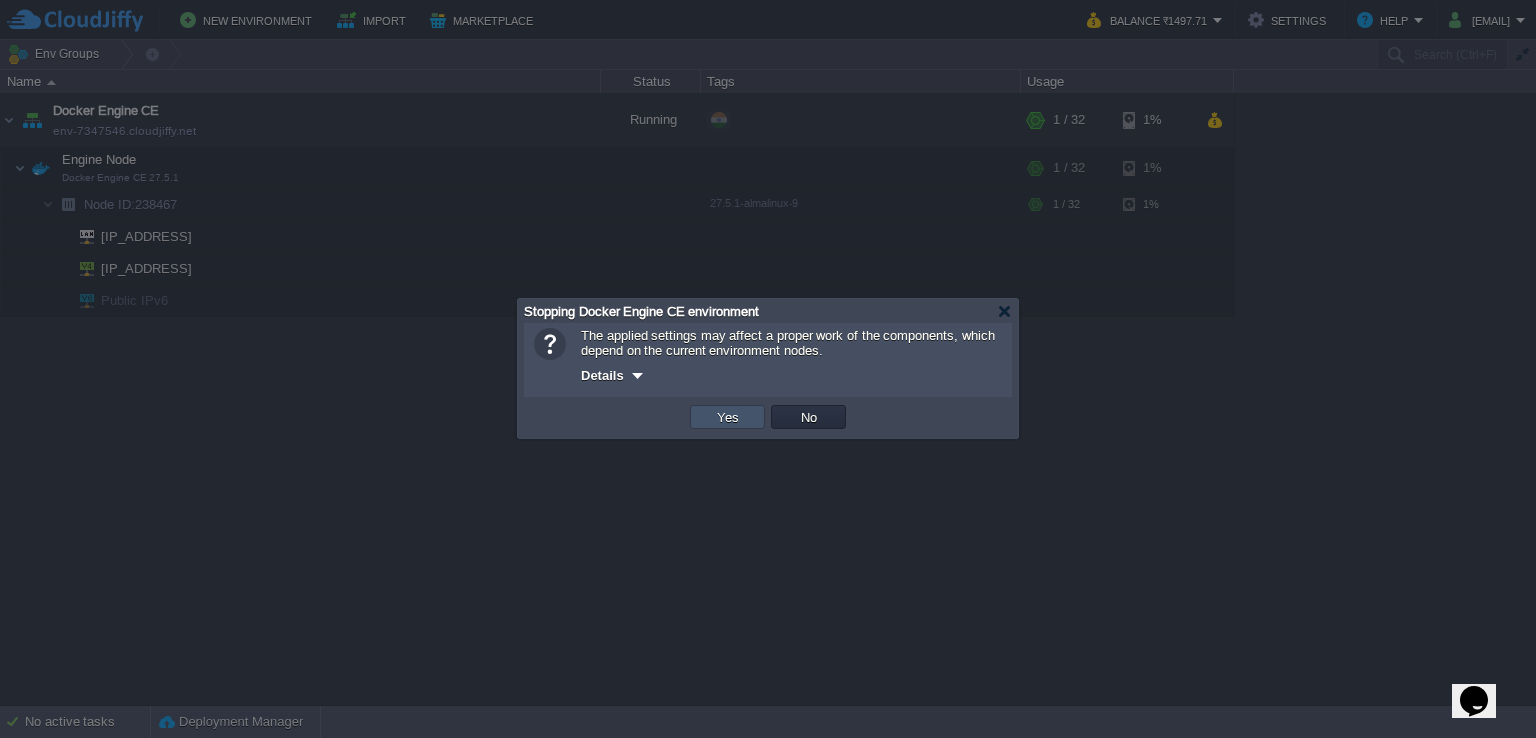 click on "Yes" at bounding box center [728, 417] 